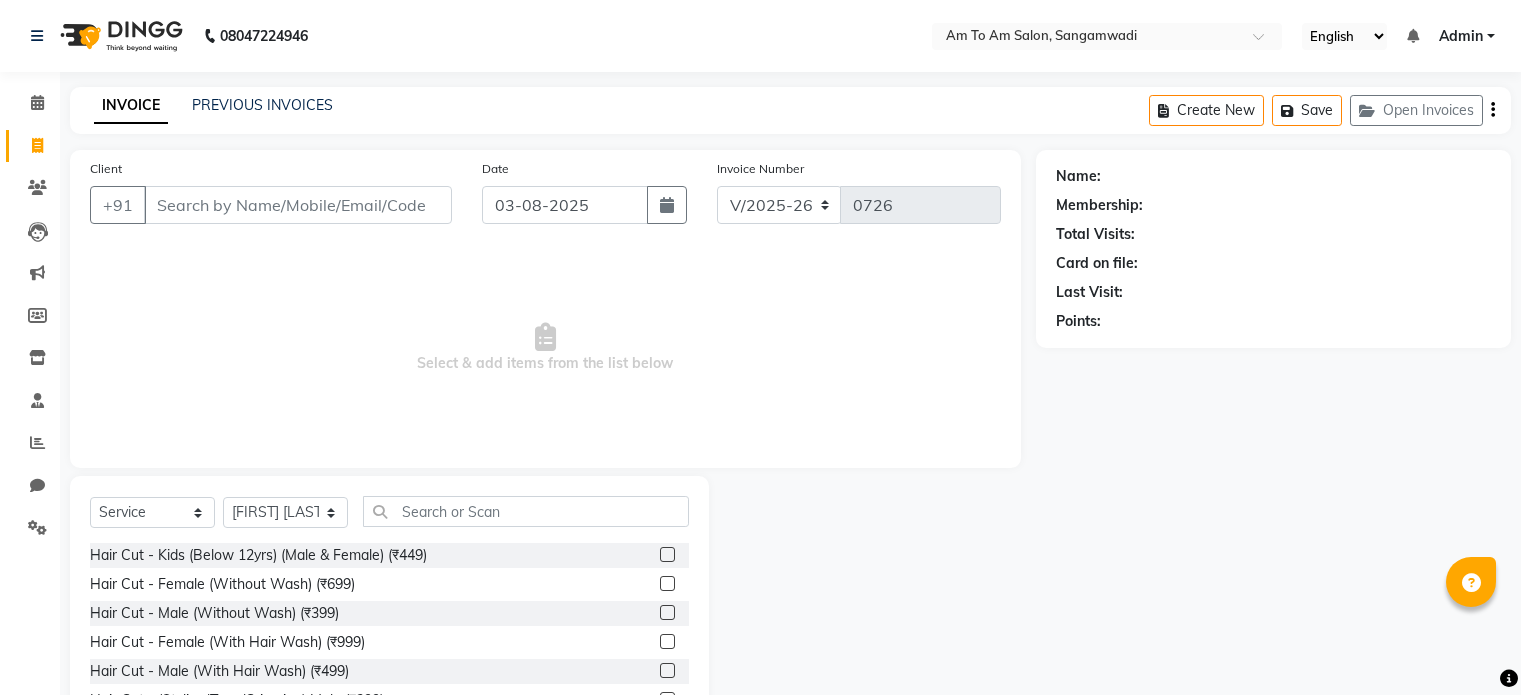 select on "6661" 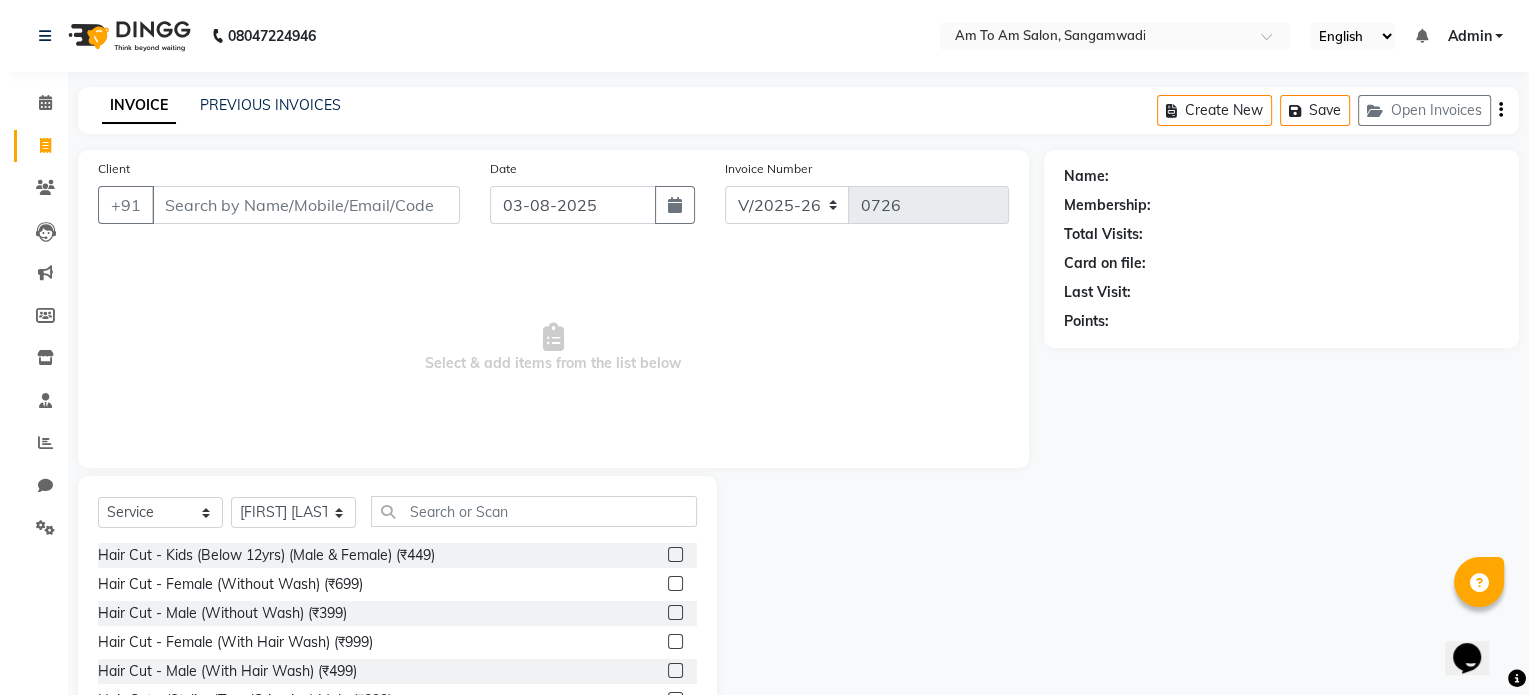 scroll, scrollTop: 0, scrollLeft: 0, axis: both 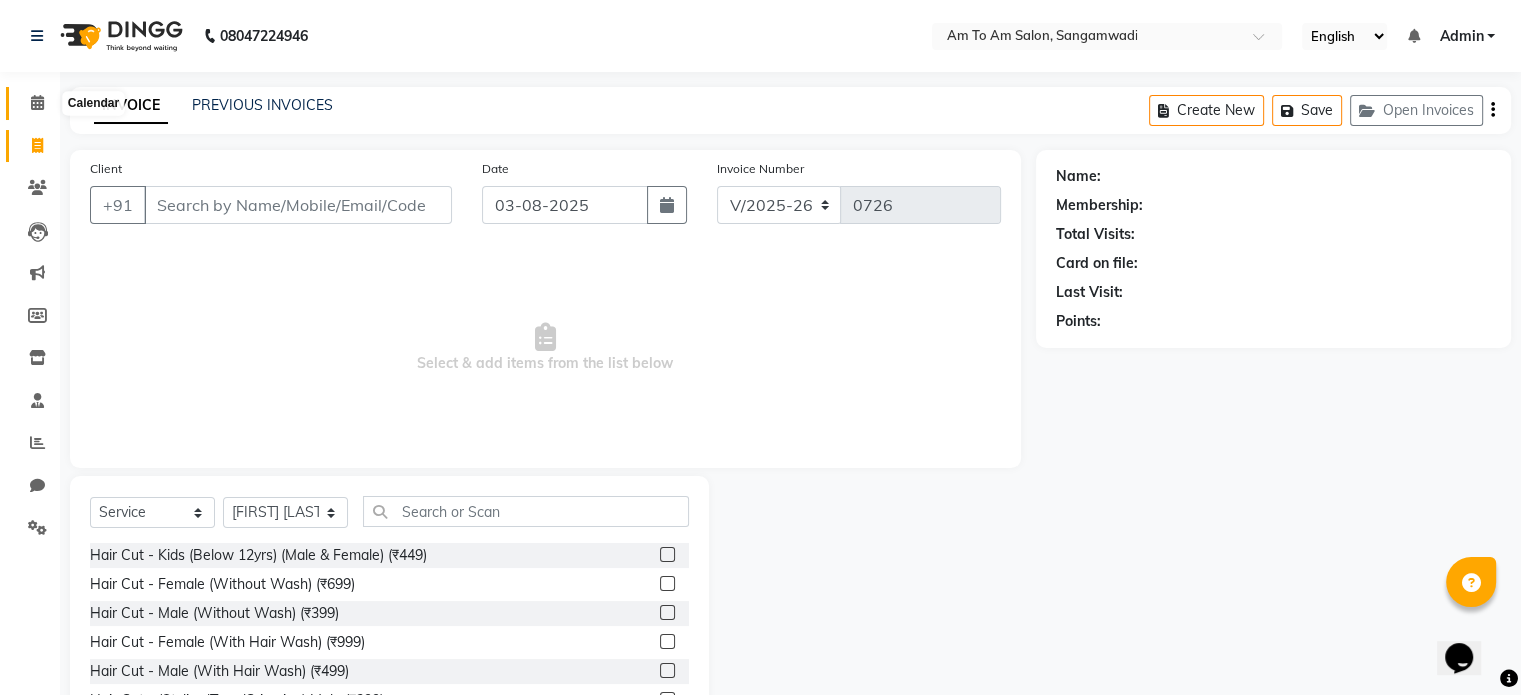 click 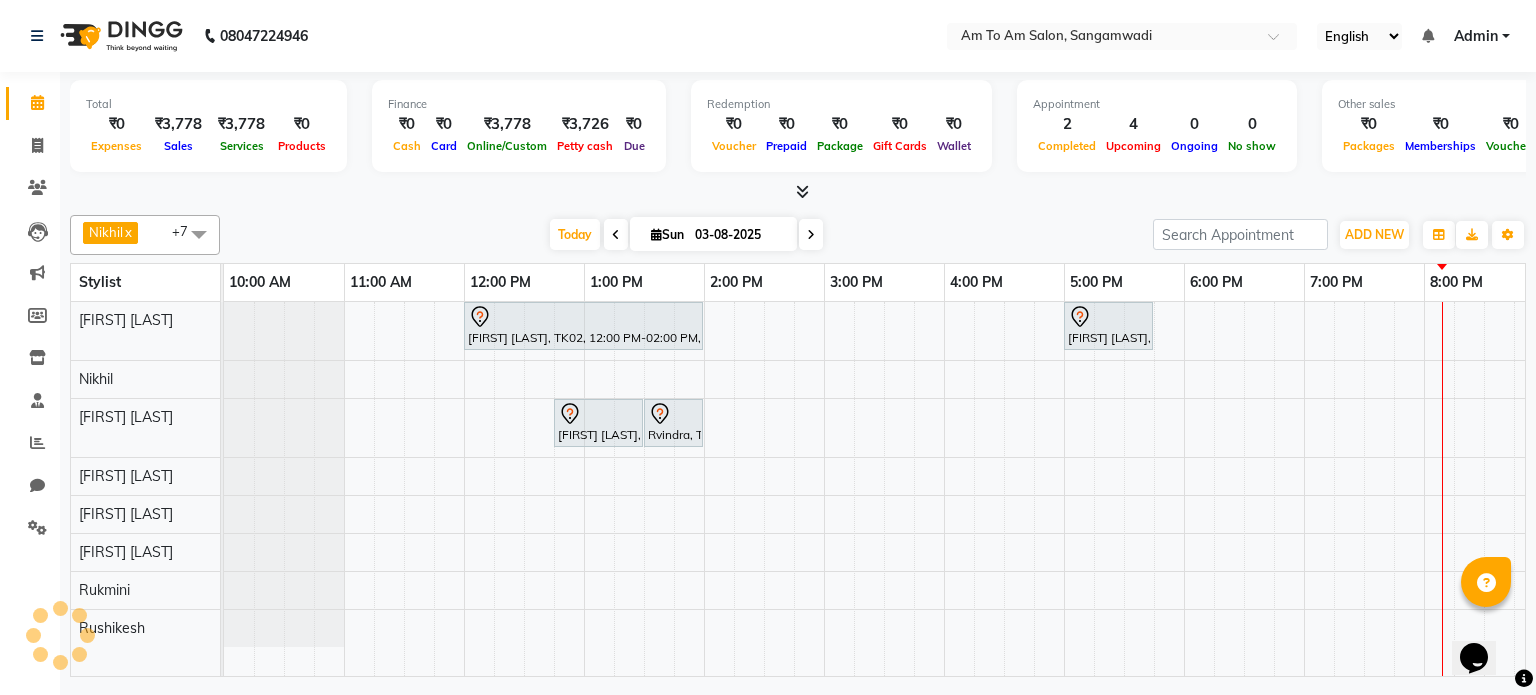 scroll, scrollTop: 0, scrollLeft: 0, axis: both 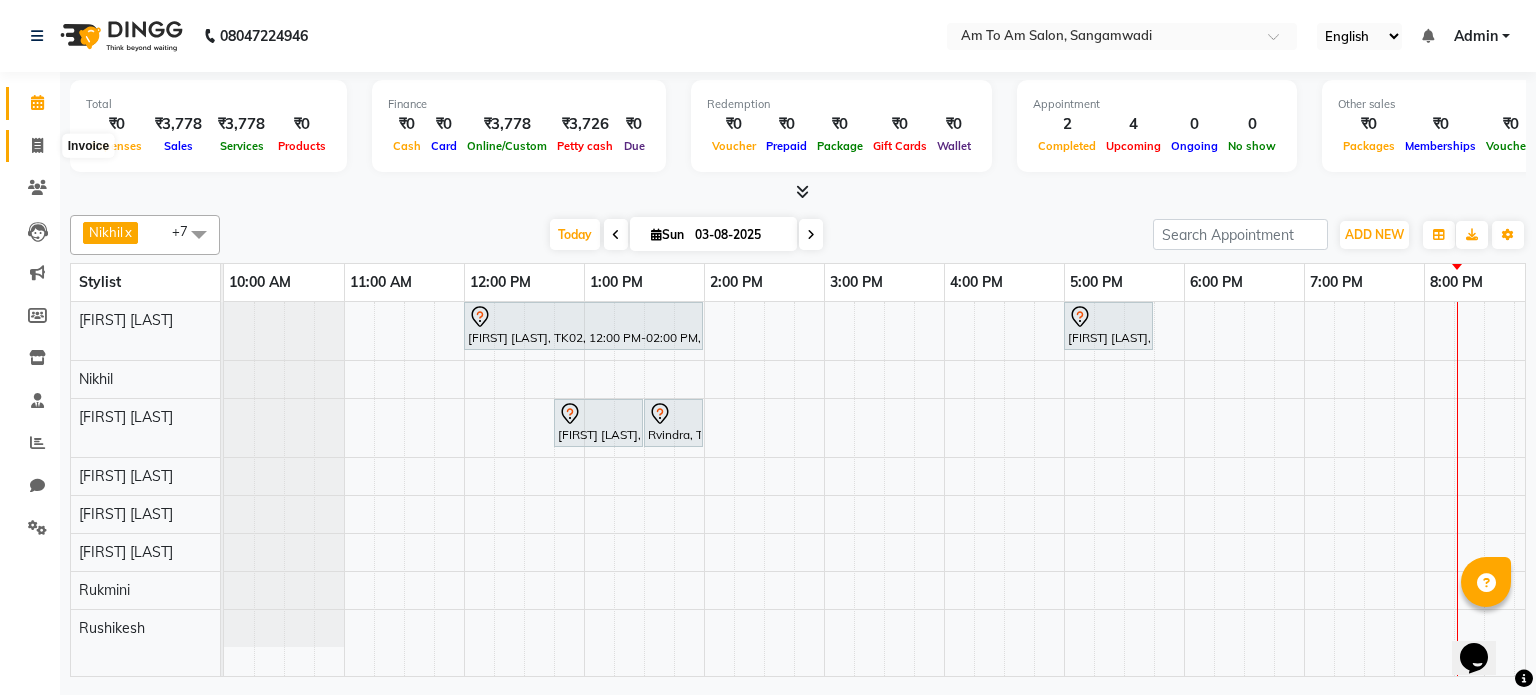 click 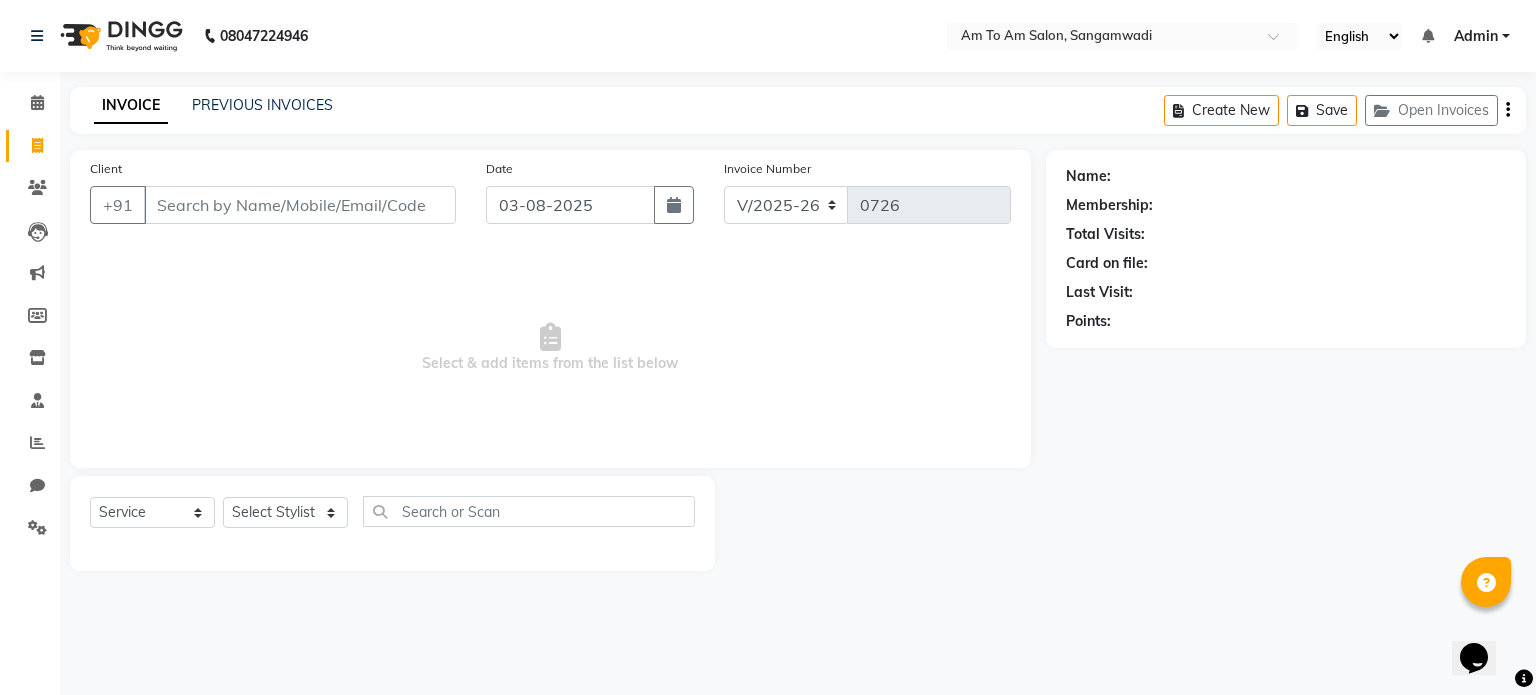 click on "Client +91" 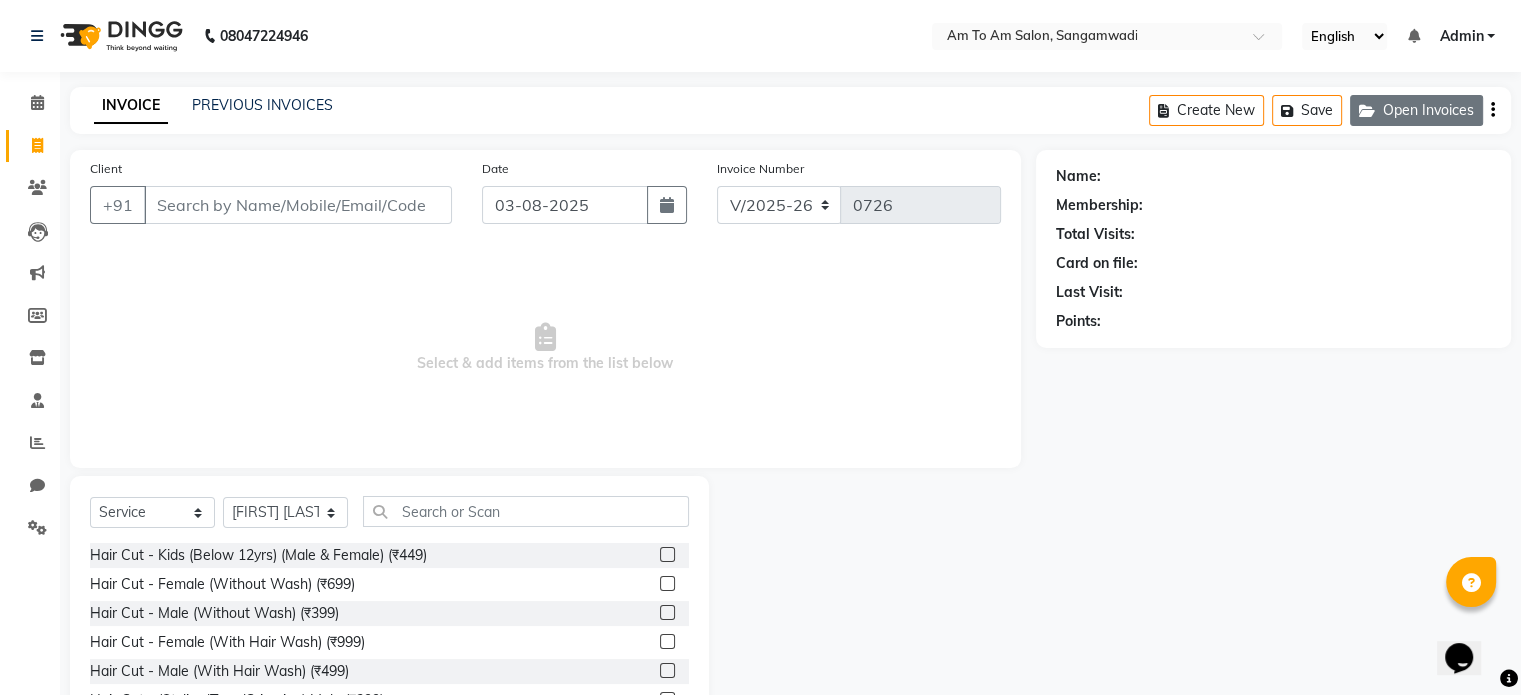 click on "Open Invoices" 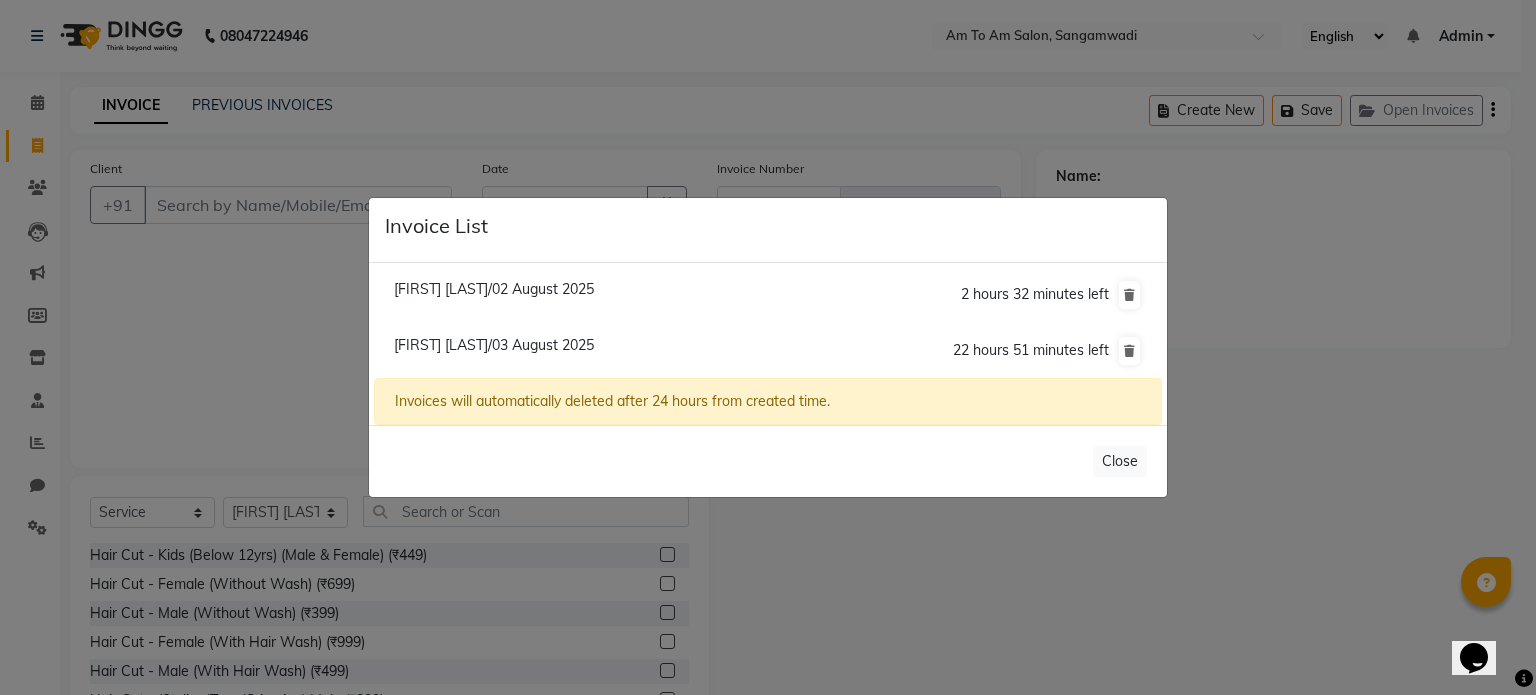 click on "[FIRST] [LAST]/03 August 2025" 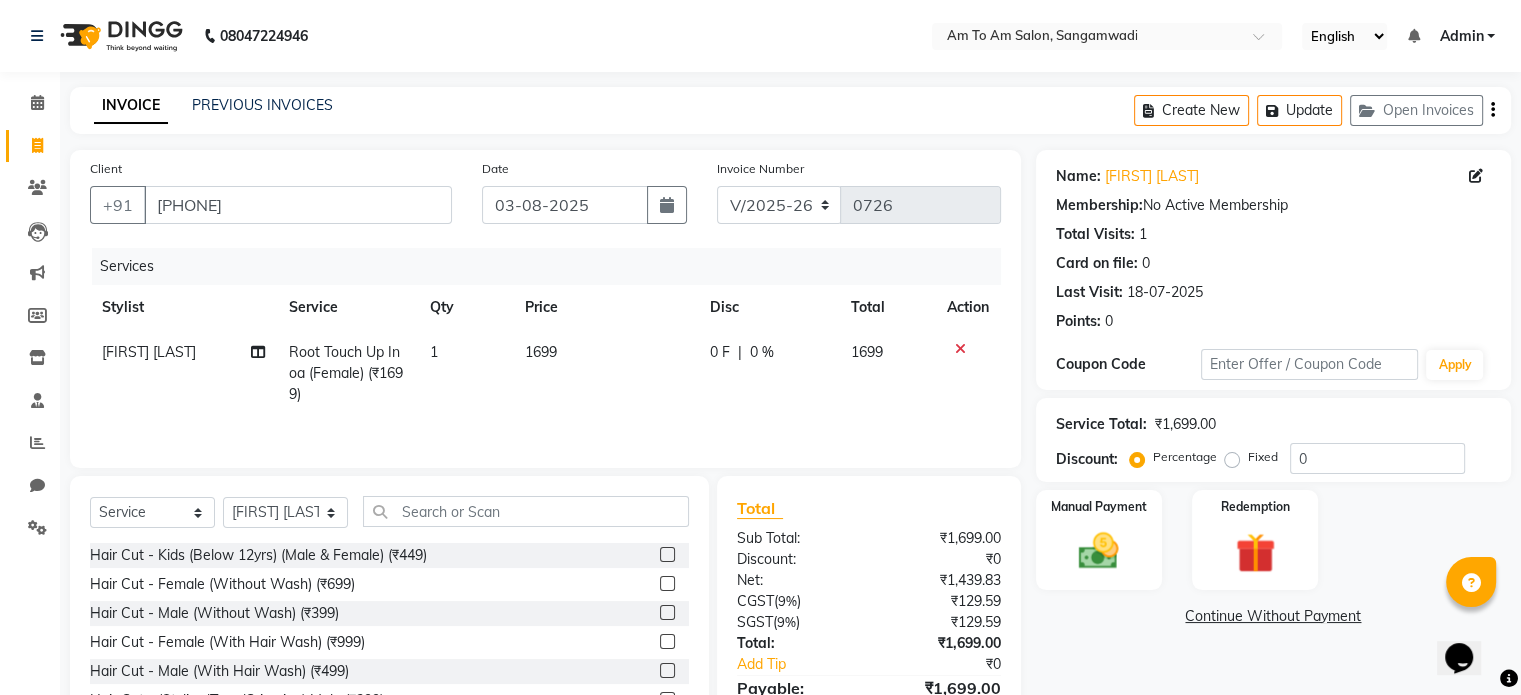 click on "1699" 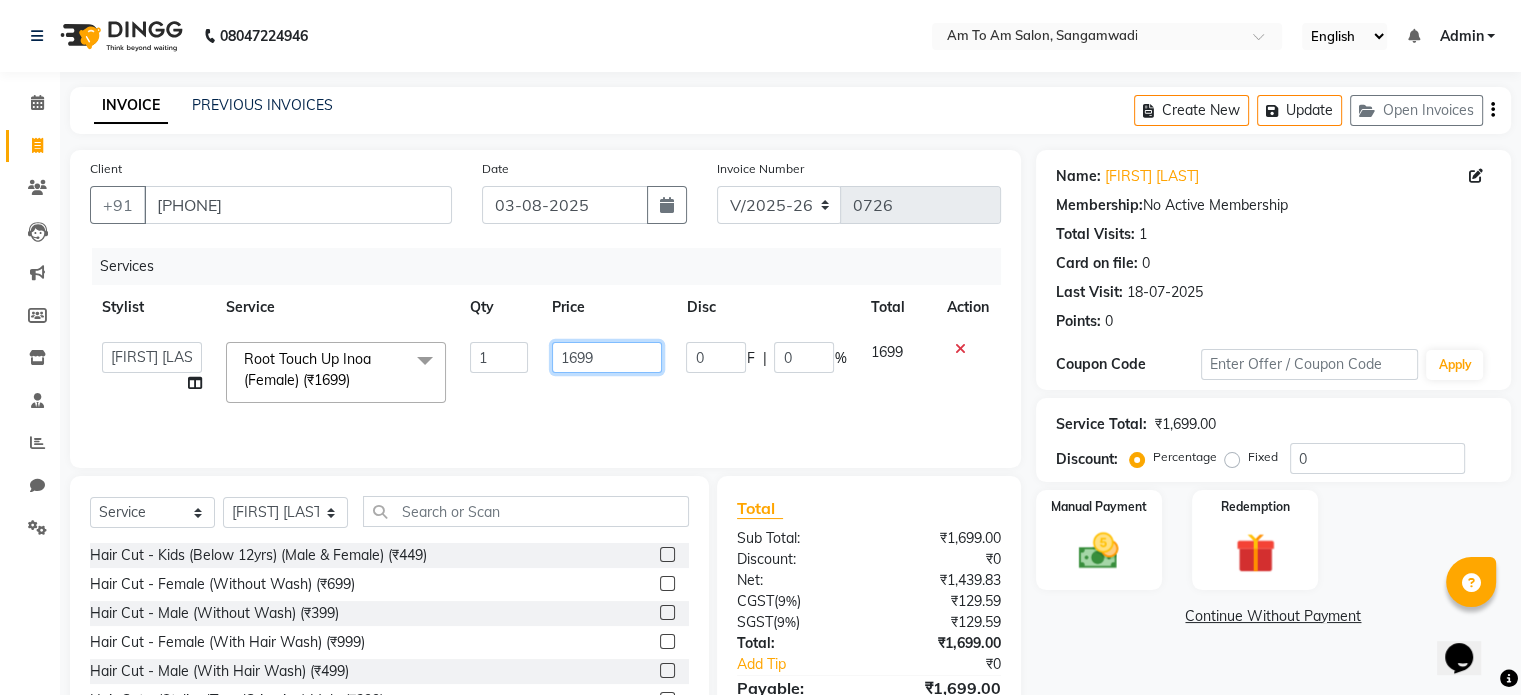 click on "1699" 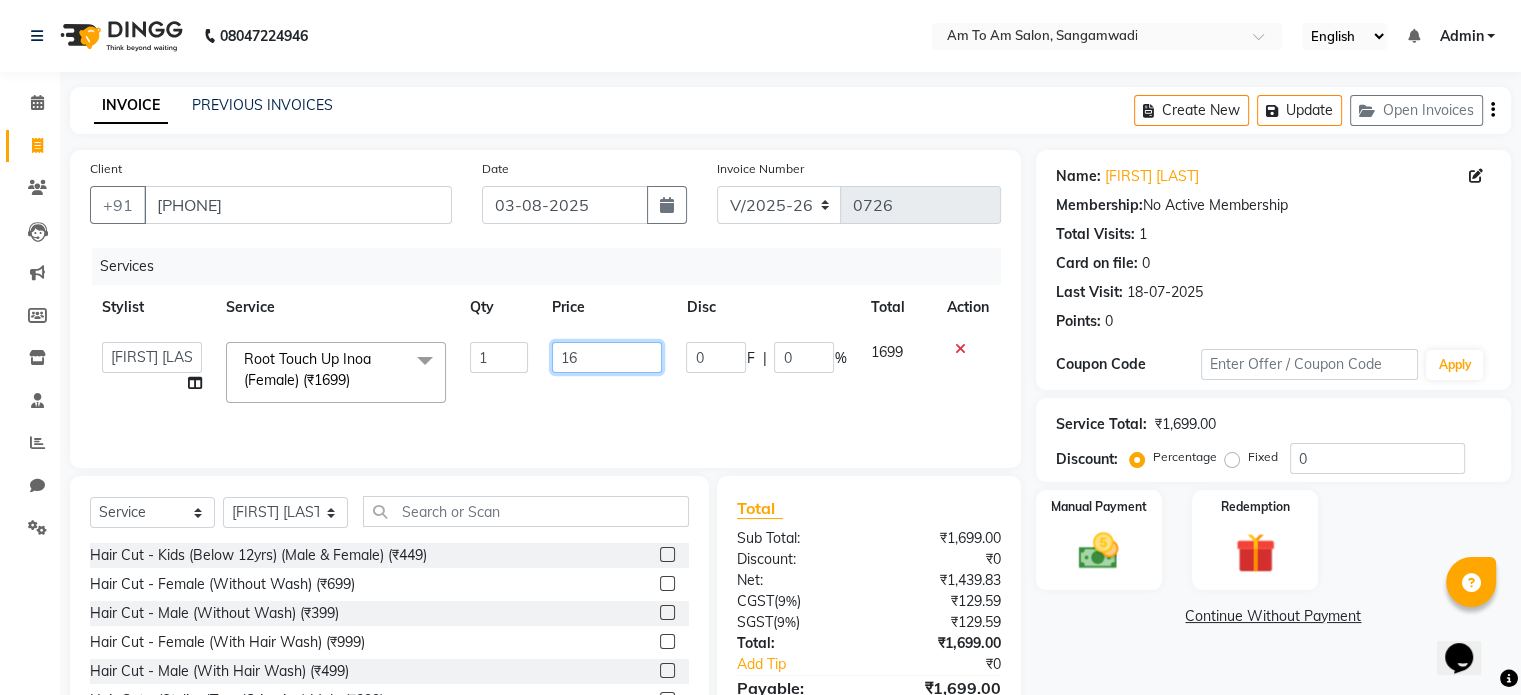 type on "1" 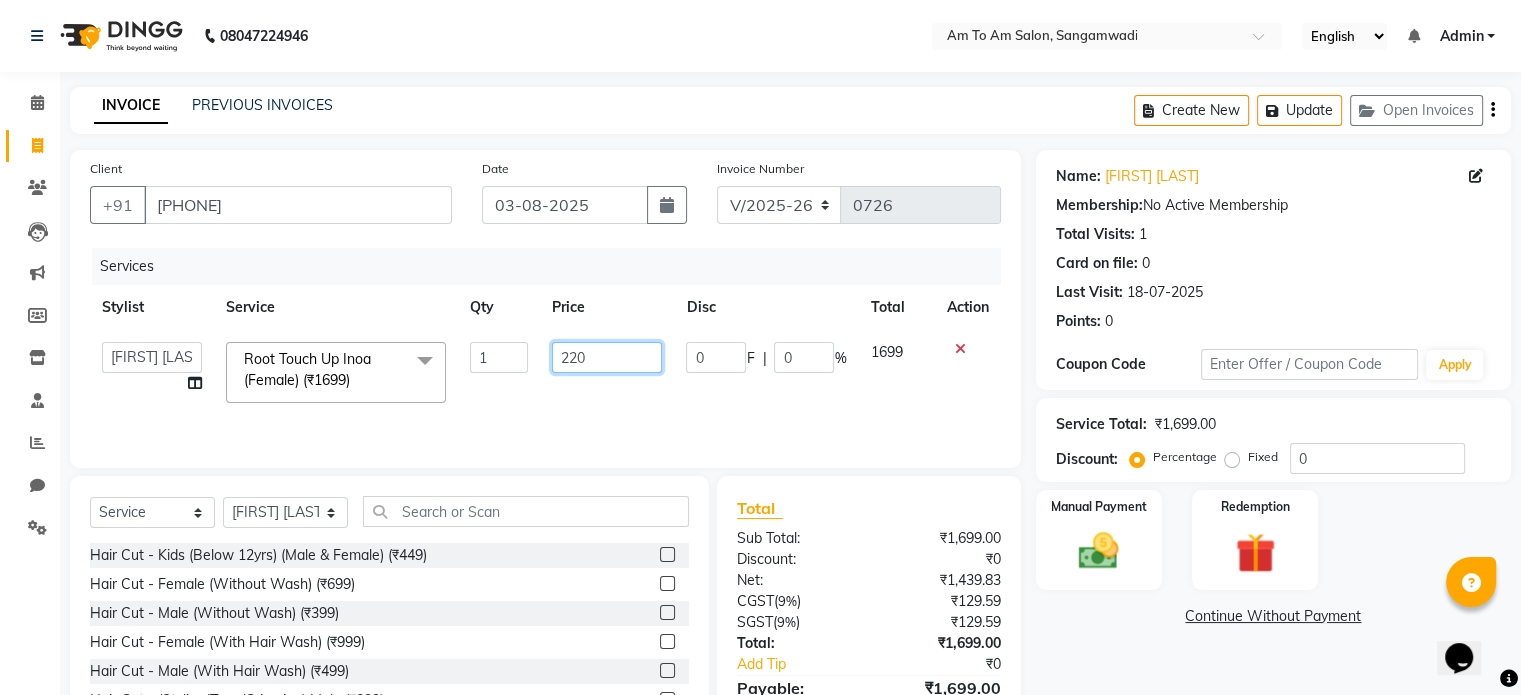 type on "2200" 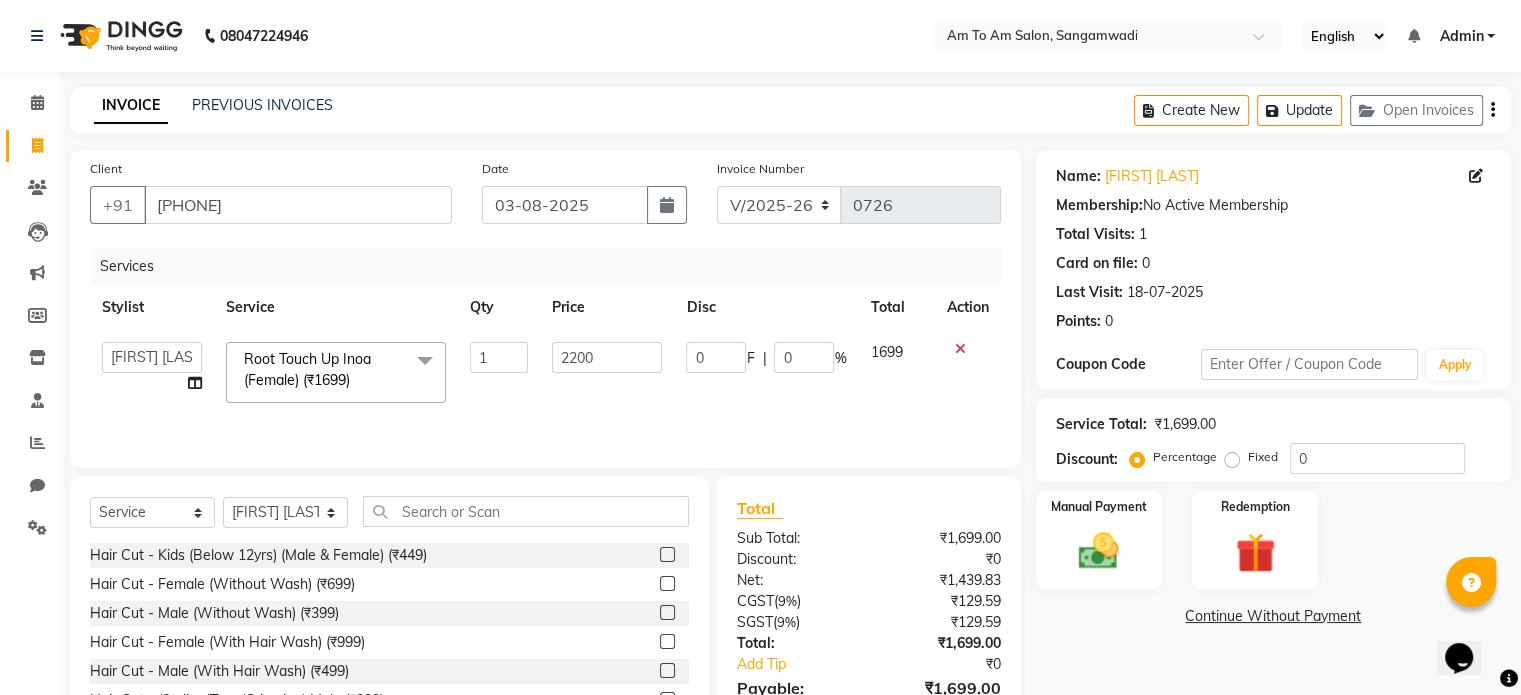 click on "2200" 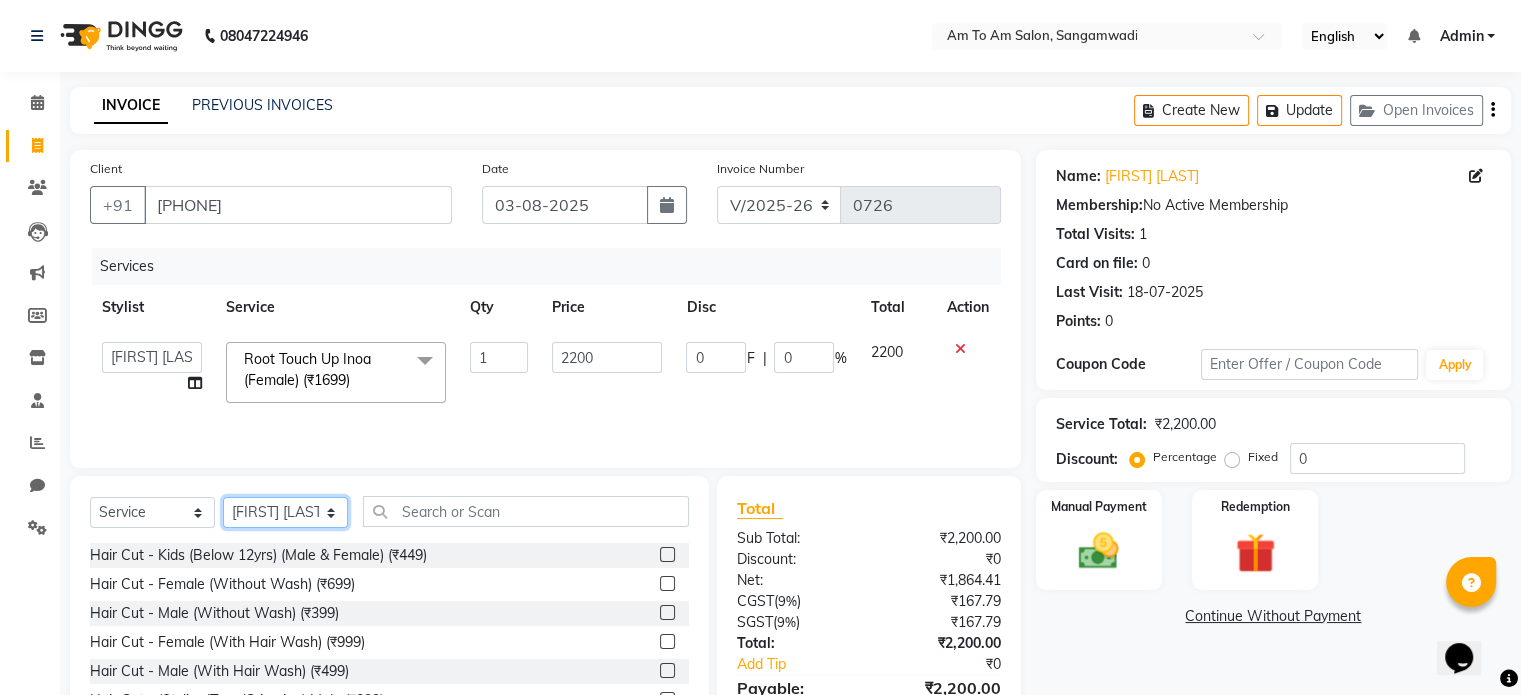 click on "Select Stylist Akash Parmar  Ashwini I John Lokhande Mahi Shaikh Nikhil  Poonam Mam Ravina Soni  Rohit Rukmini  Rushikesh Sakshi Shelar  Sonali Taufik Shaikh" 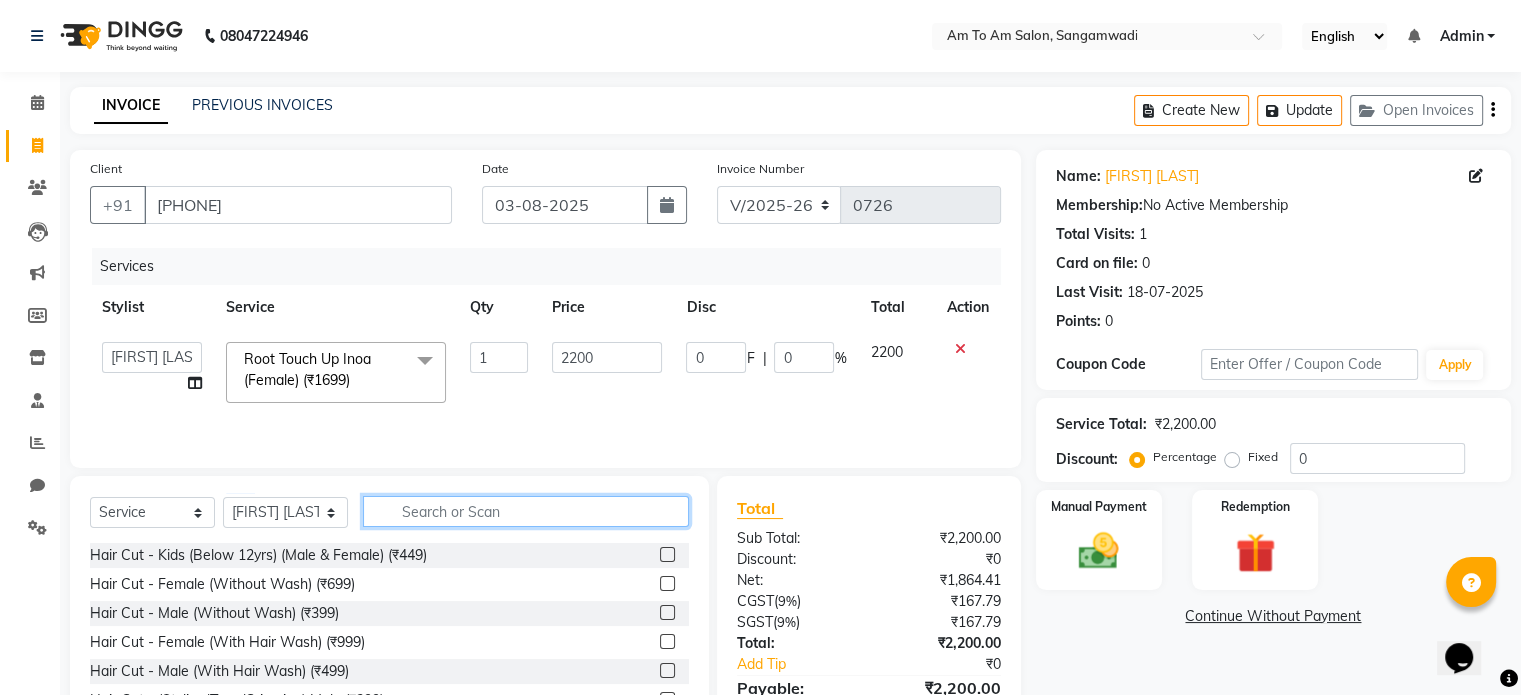 click 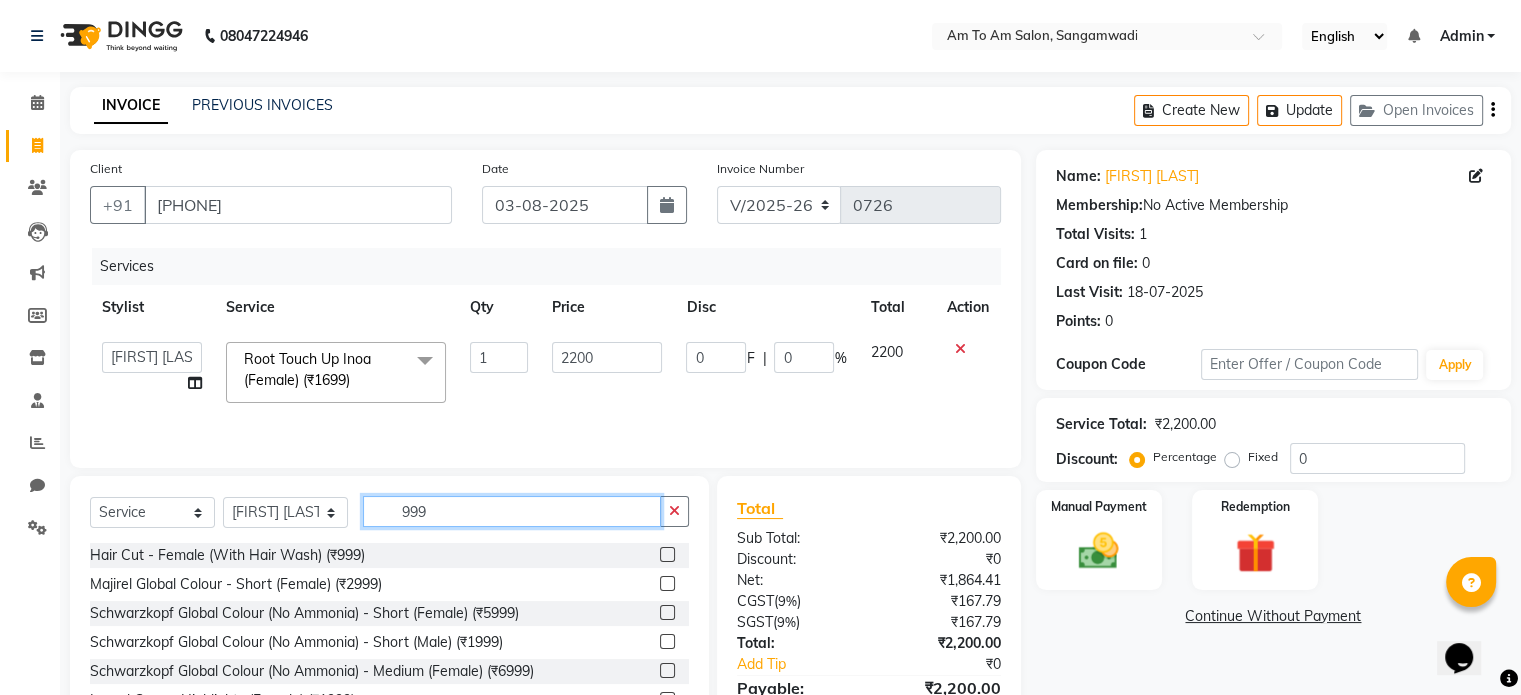 type on "999" 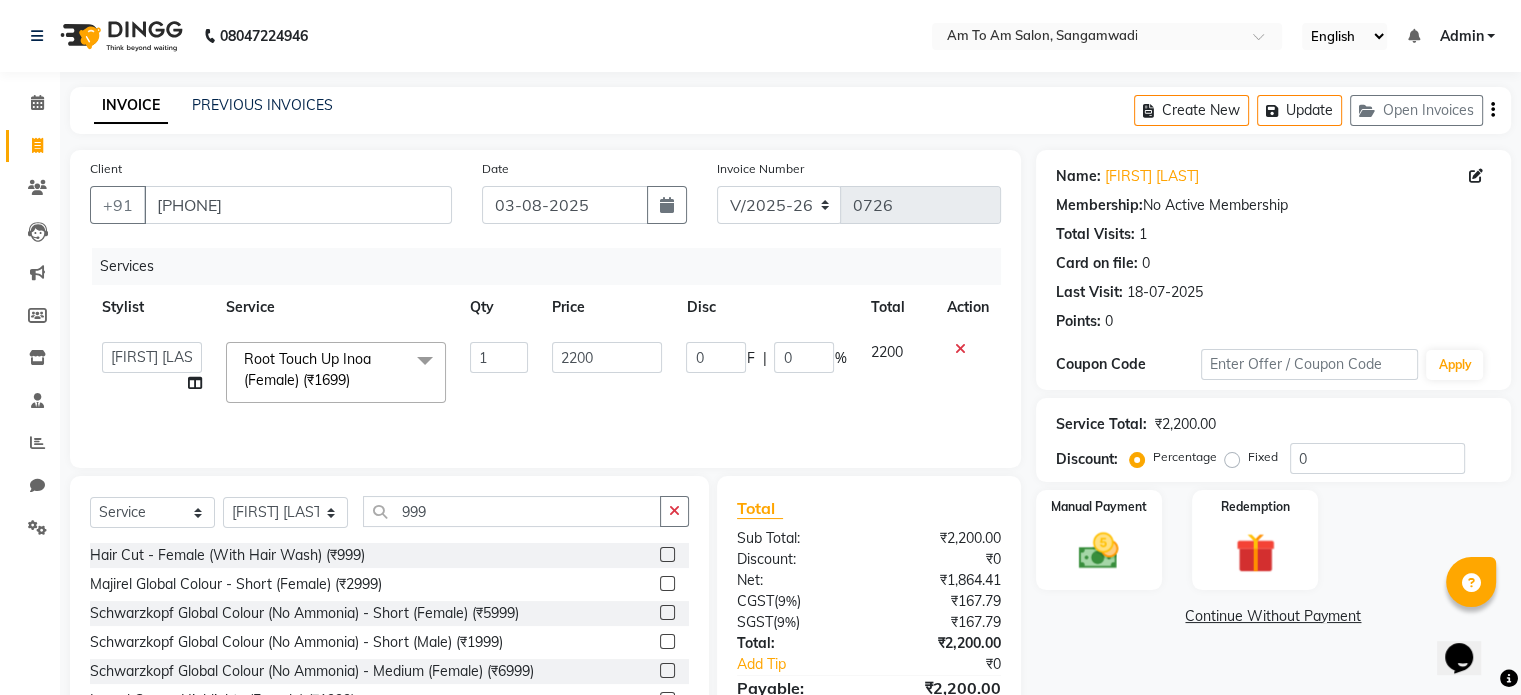 click 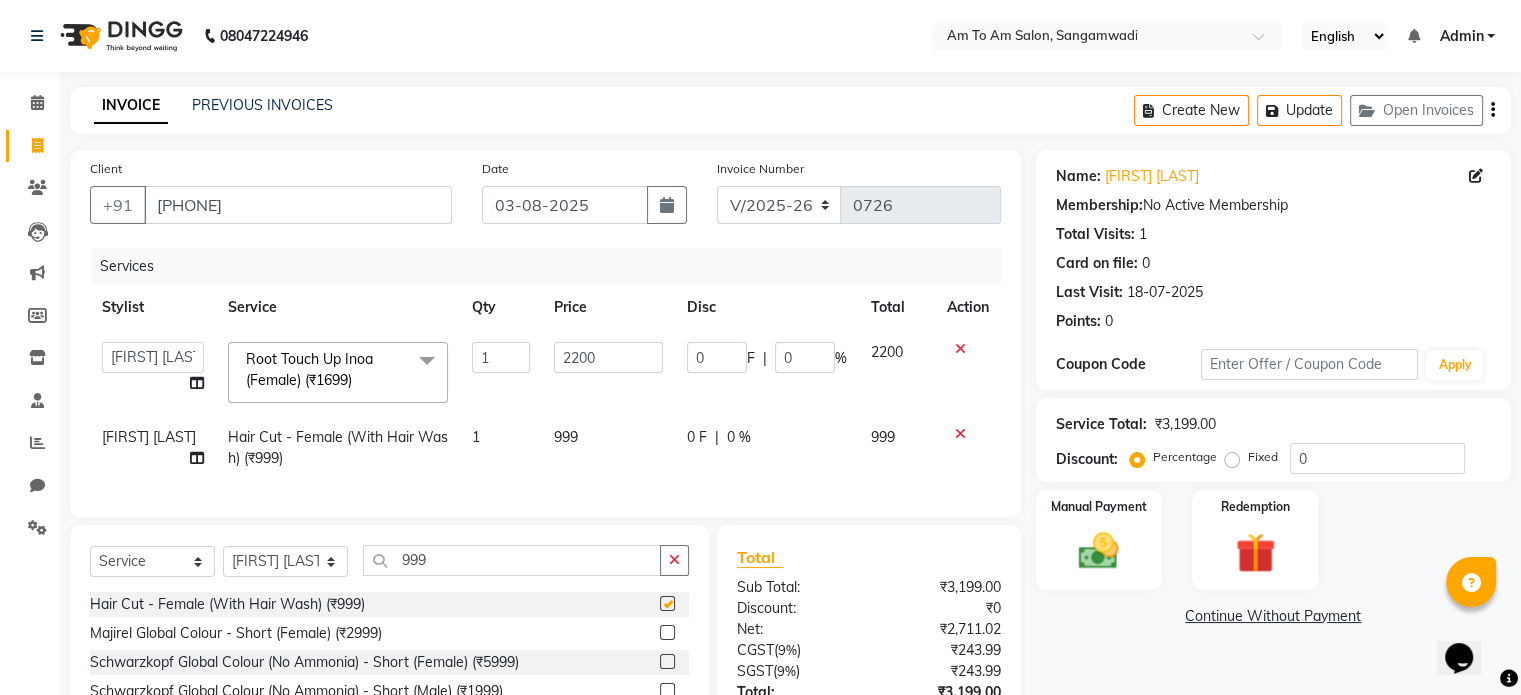 checkbox on "false" 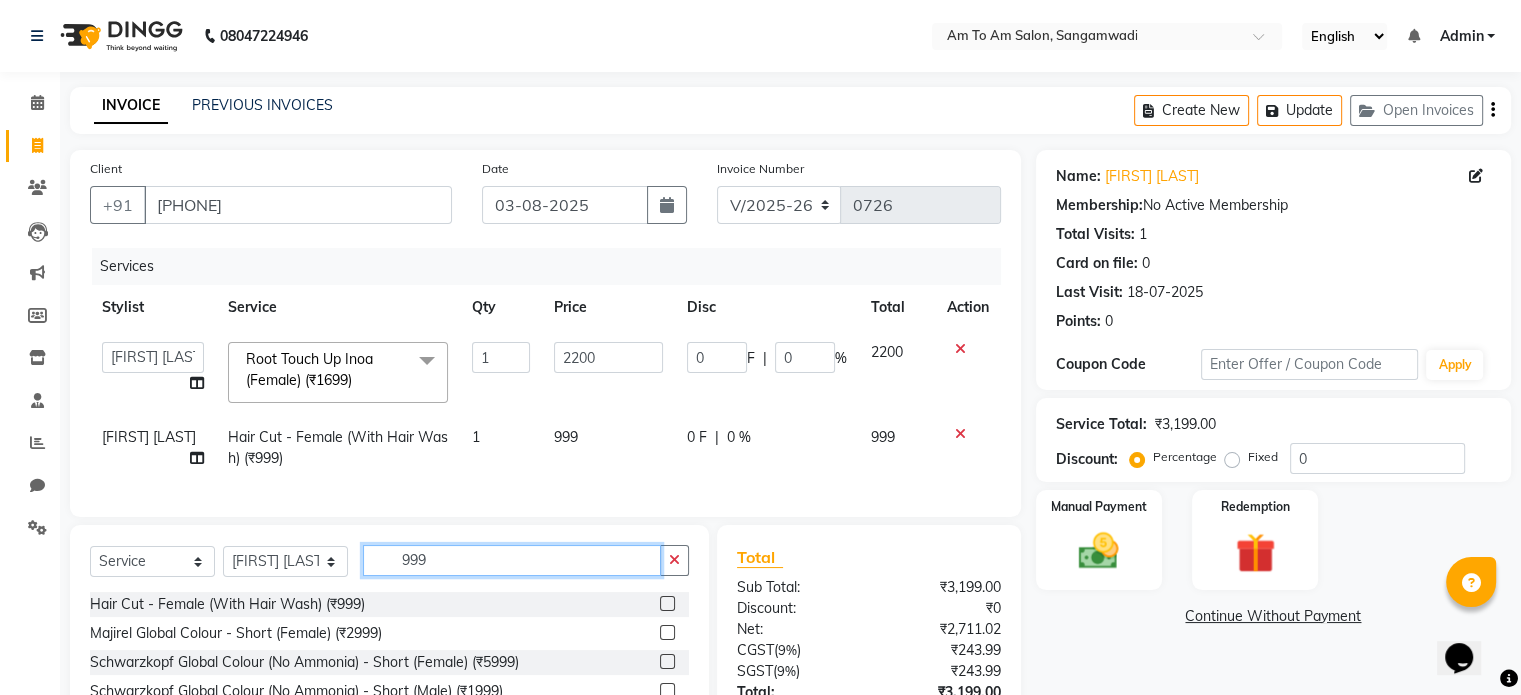 click on "999" 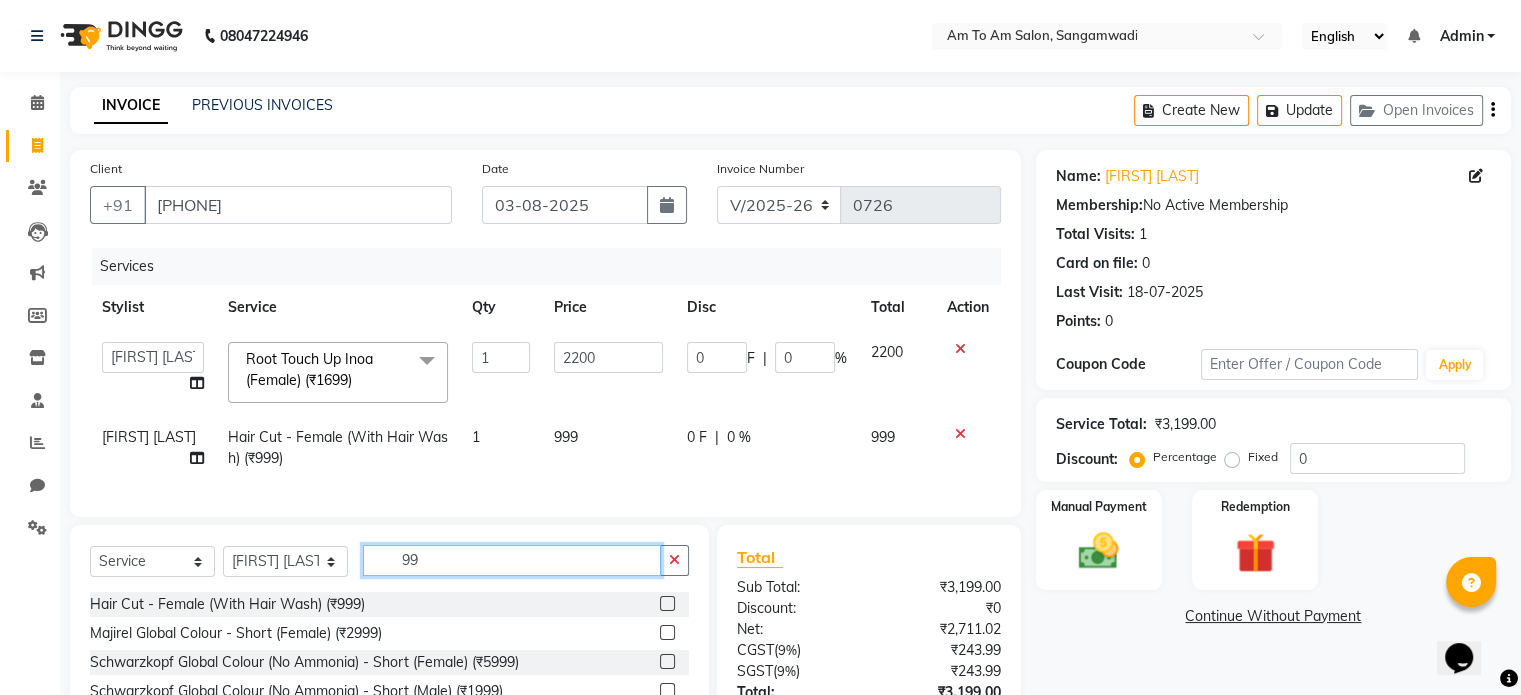 type on "9" 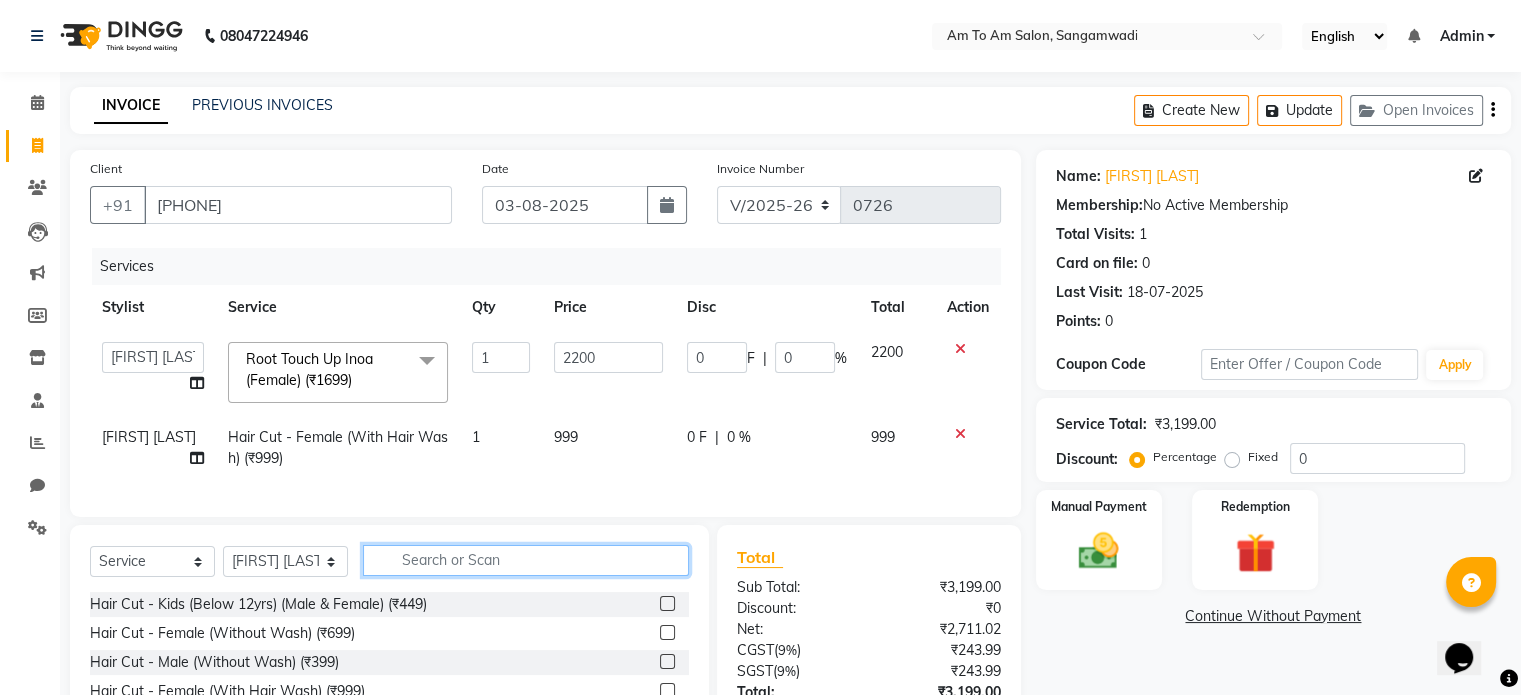 type 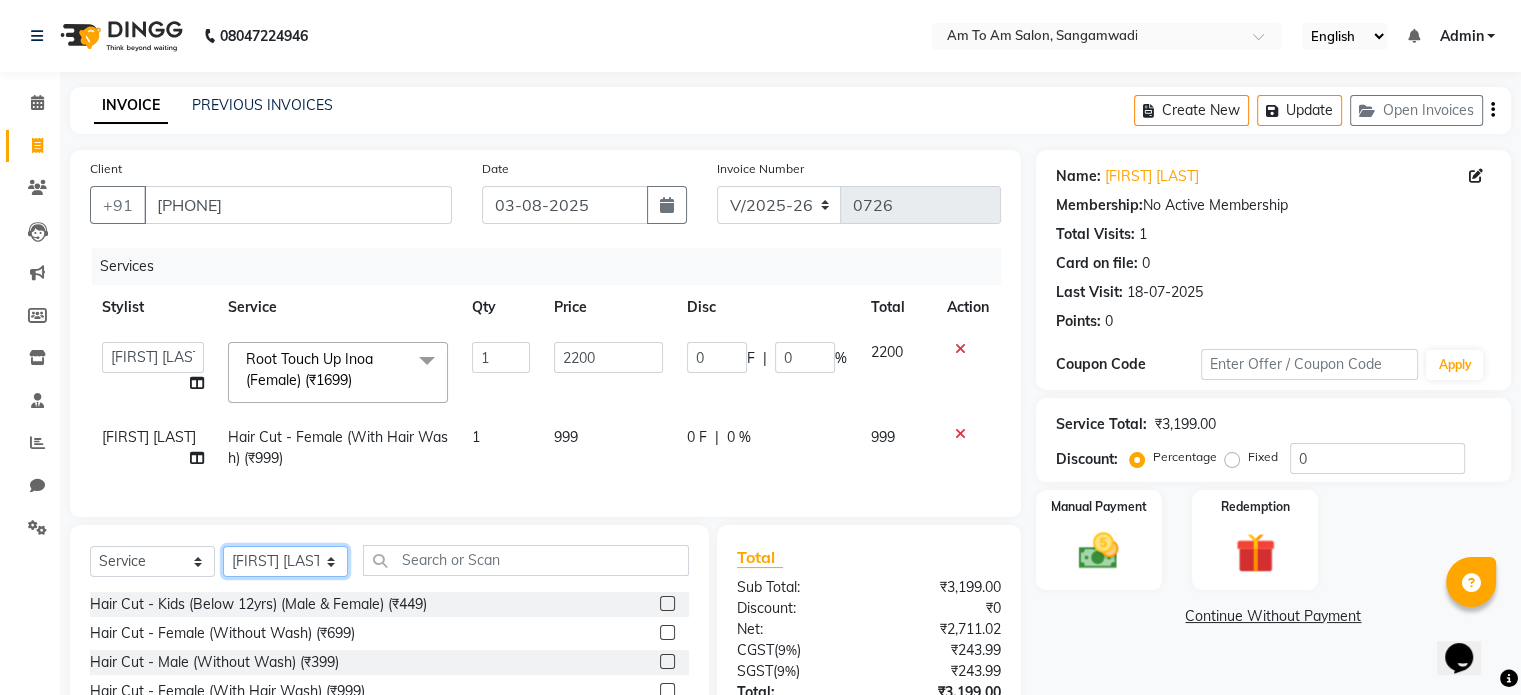 click on "Select Stylist Akash Parmar  Ashwini I John Lokhande Mahi Shaikh Nikhil  Poonam Mam Ravina Soni  Rohit Rukmini  Rushikesh Sakshi Shelar  Sonali Taufik Shaikh" 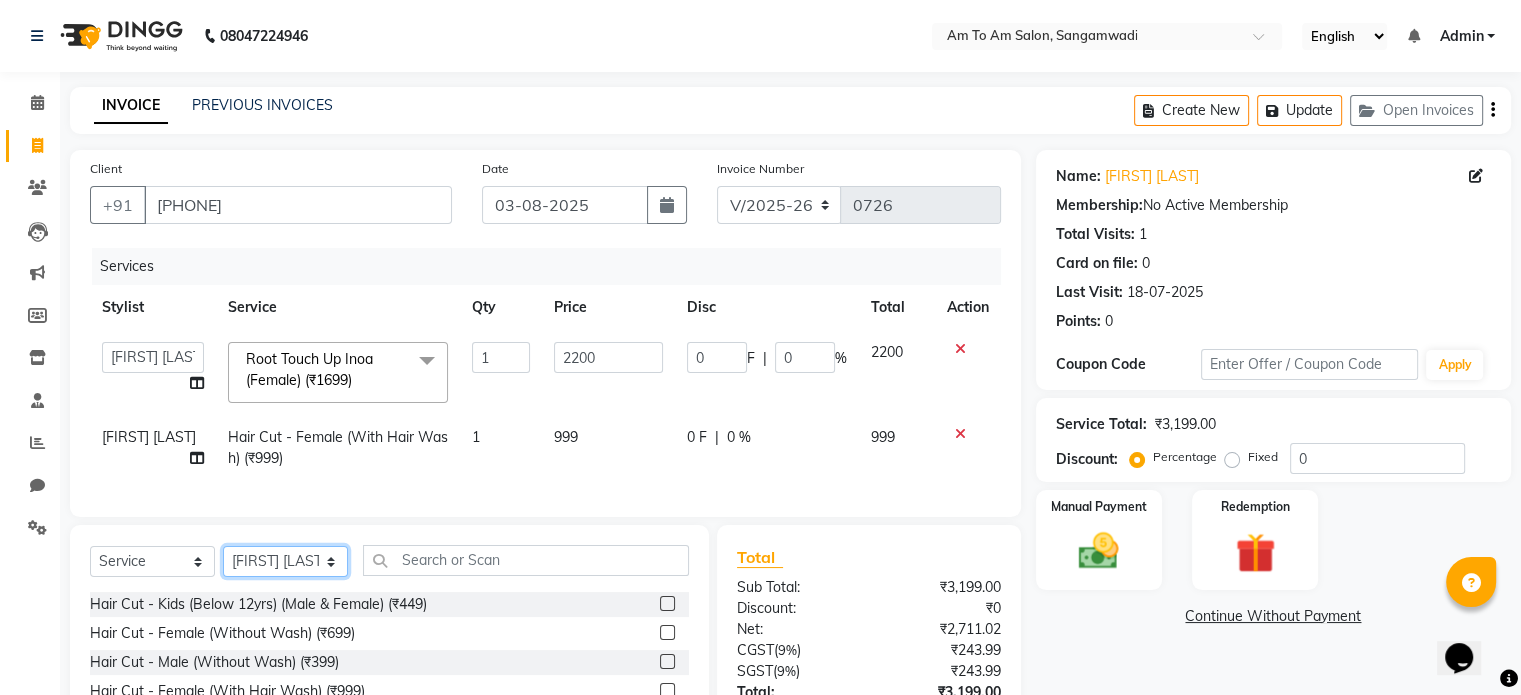 select on "52282" 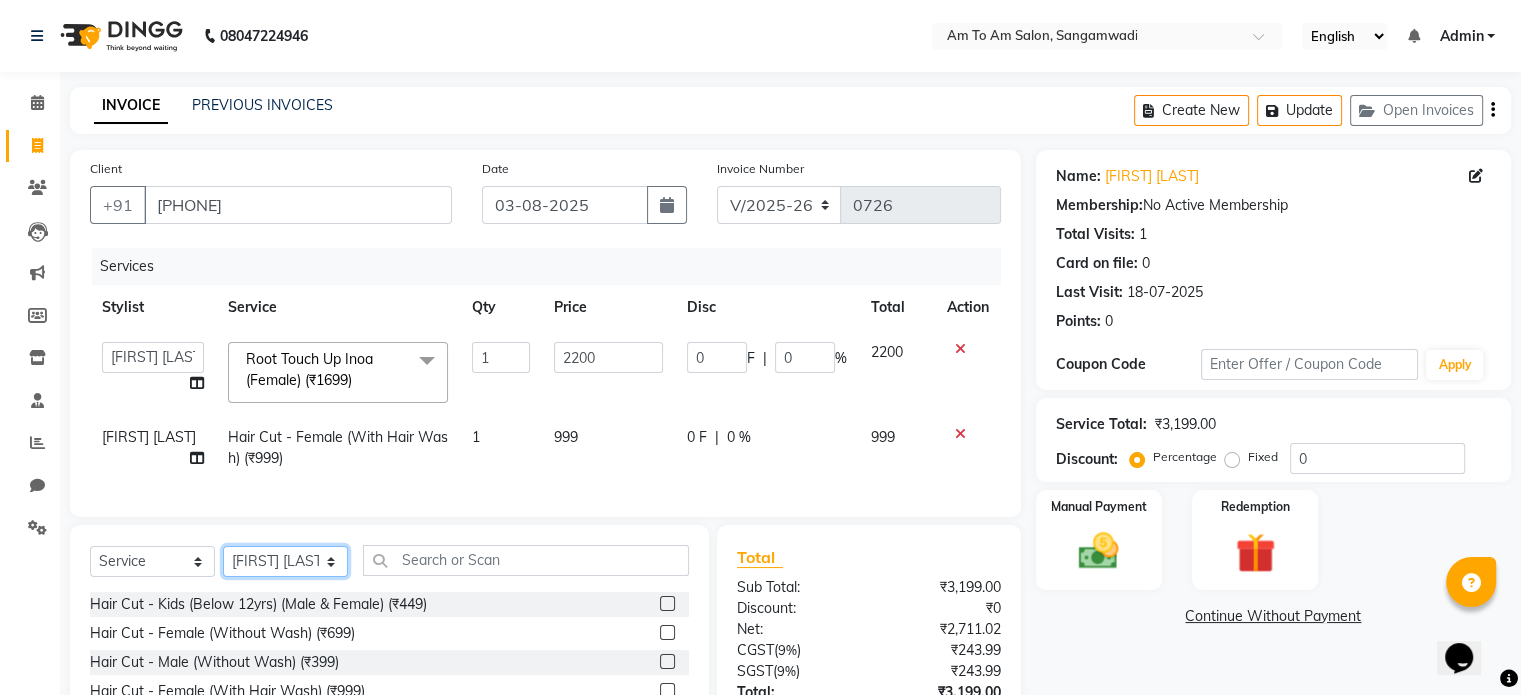 click on "Select Stylist Akash Parmar  Ashwini I John Lokhande Mahi Shaikh Nikhil  Poonam Mam Ravina Soni  Rohit Rukmini  Rushikesh Sakshi Shelar  Sonali Taufik Shaikh" 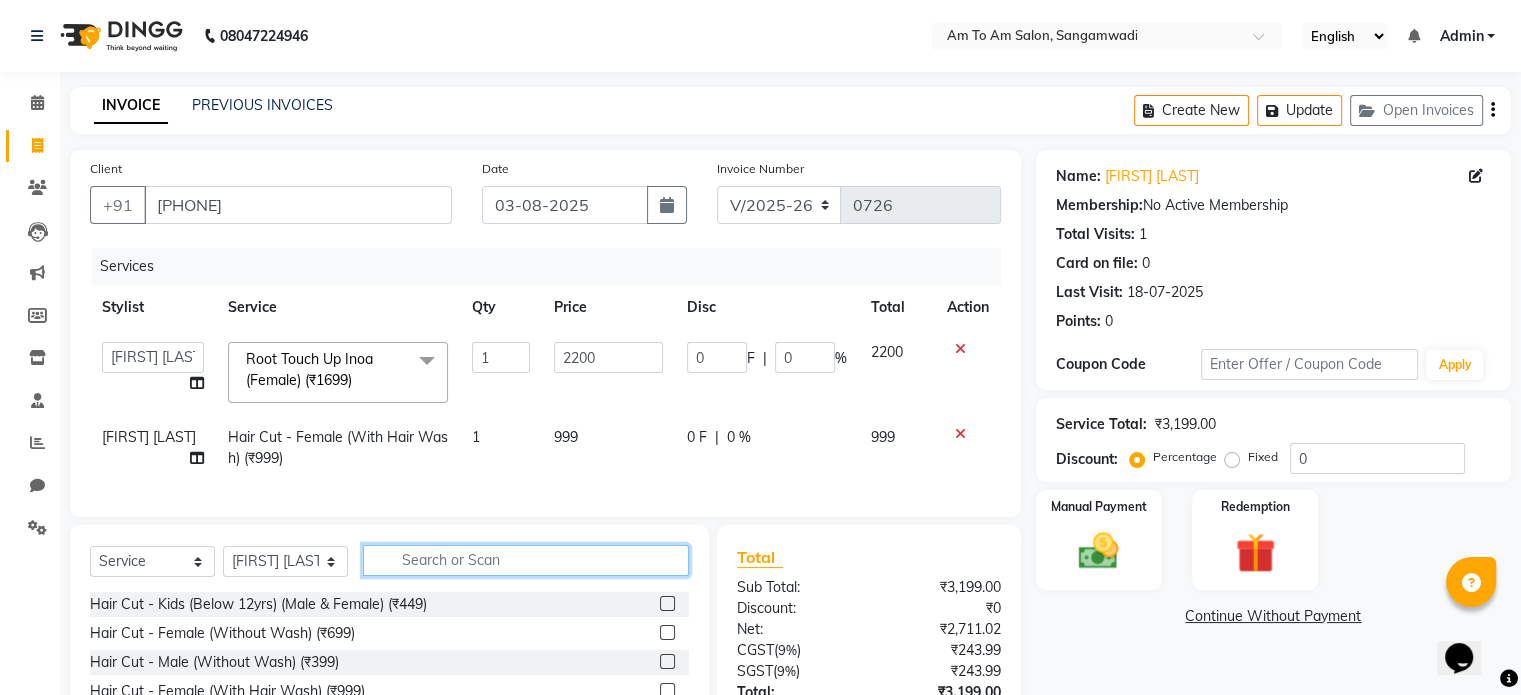 click 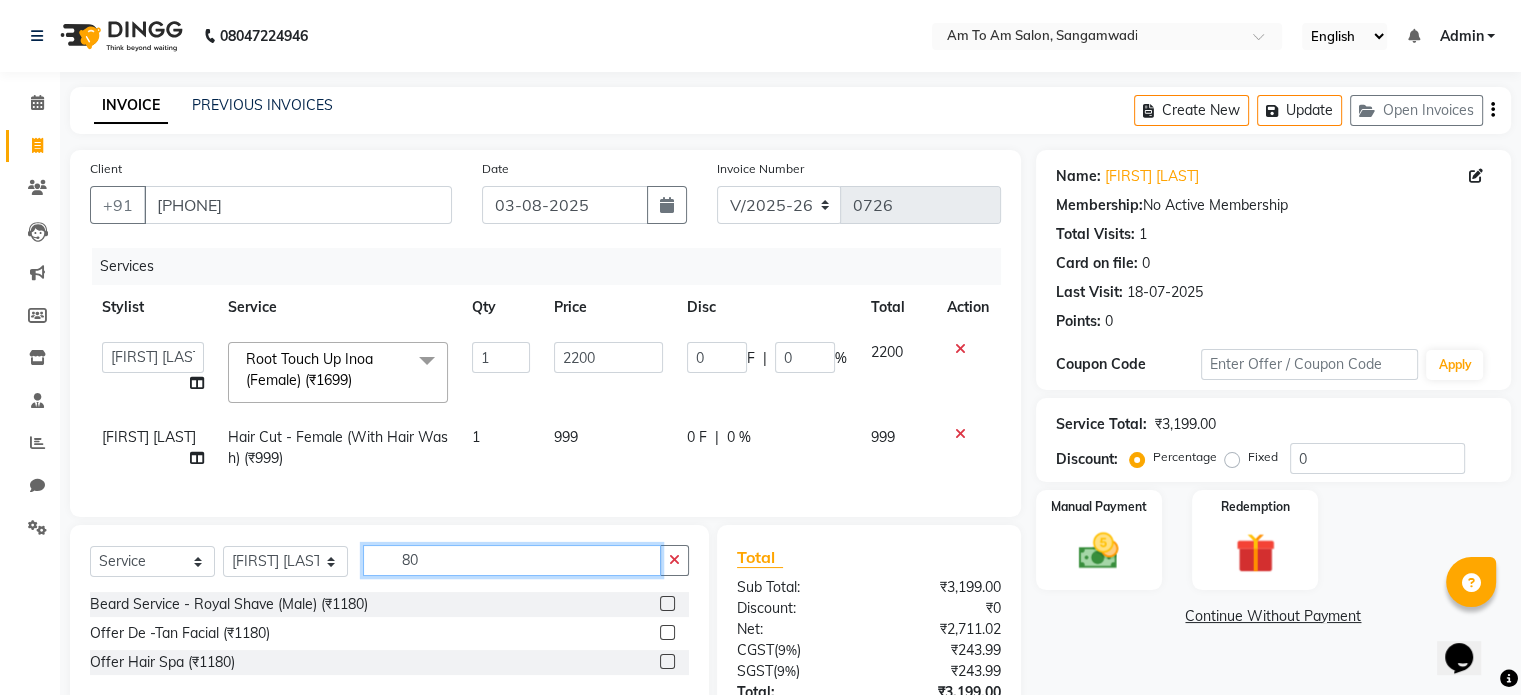 type on "8" 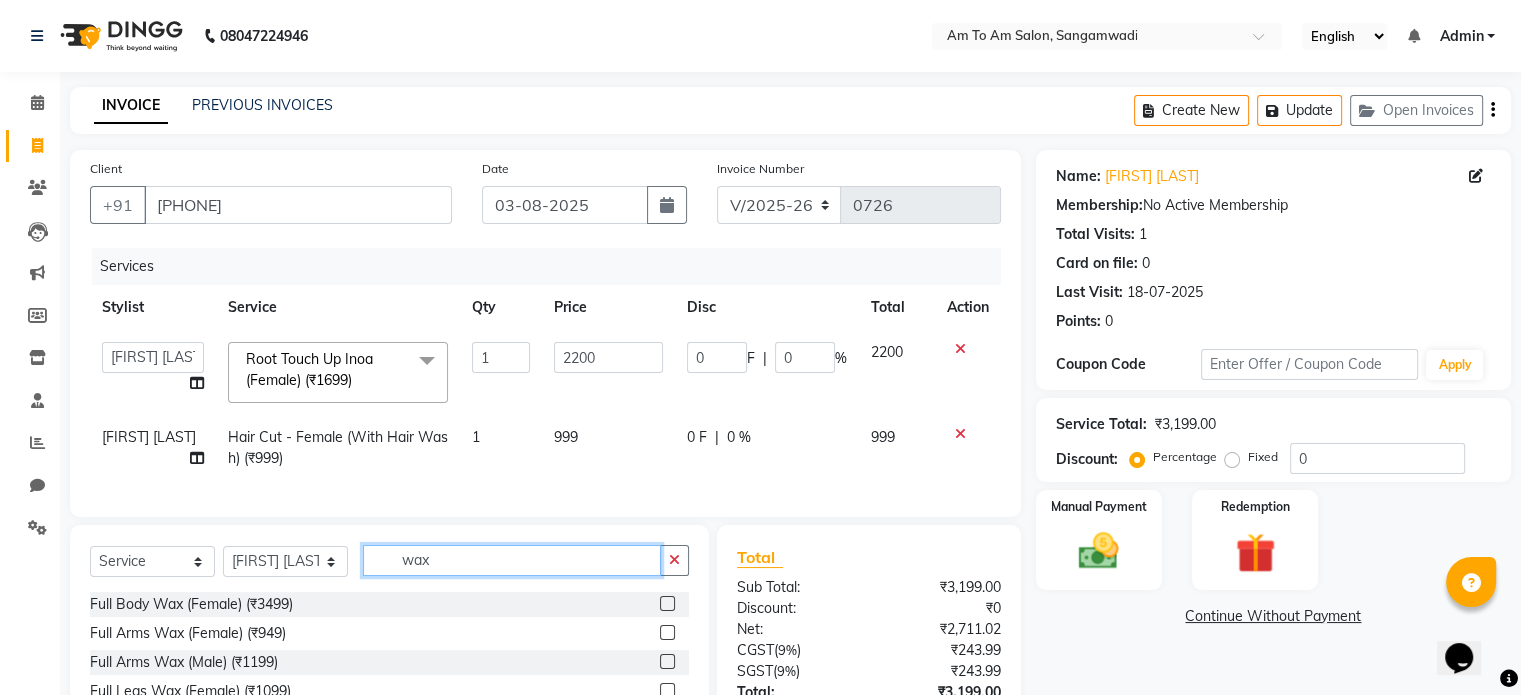 type on "wax" 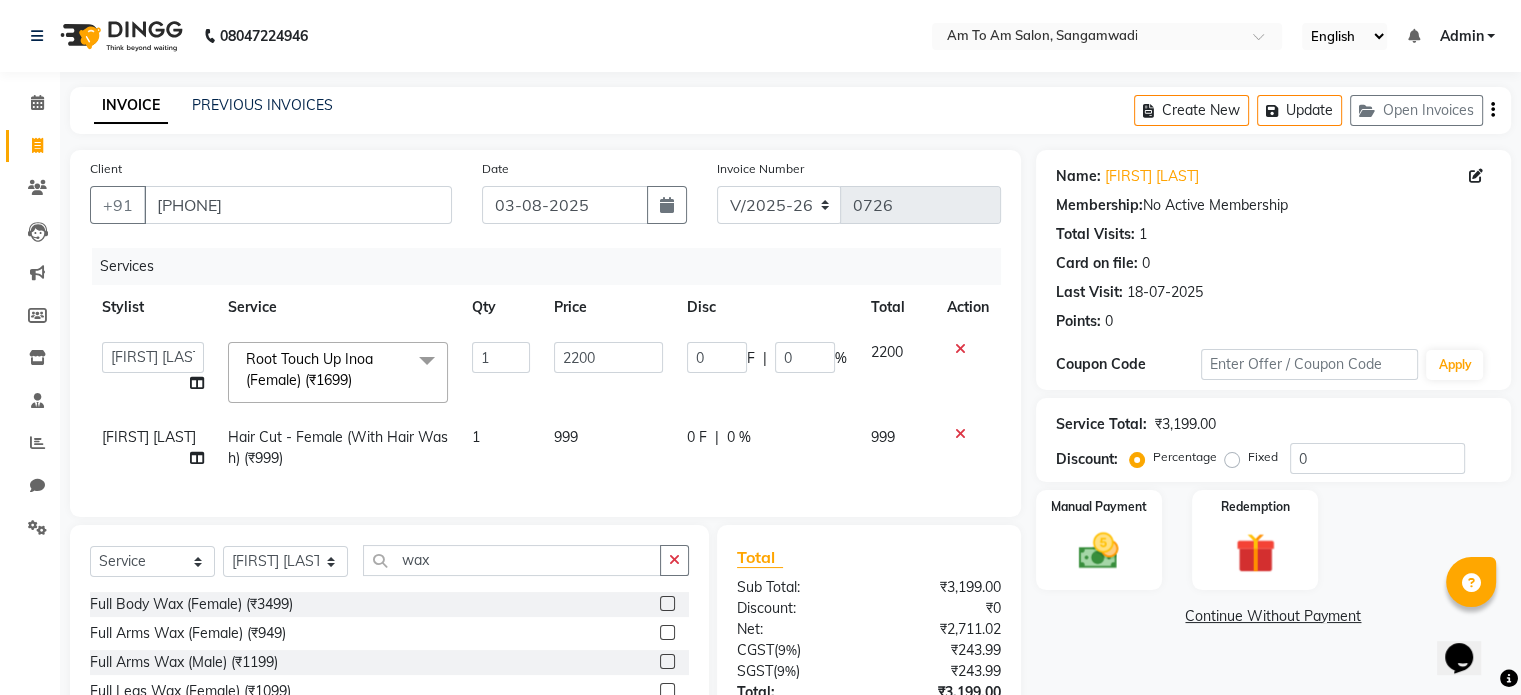click 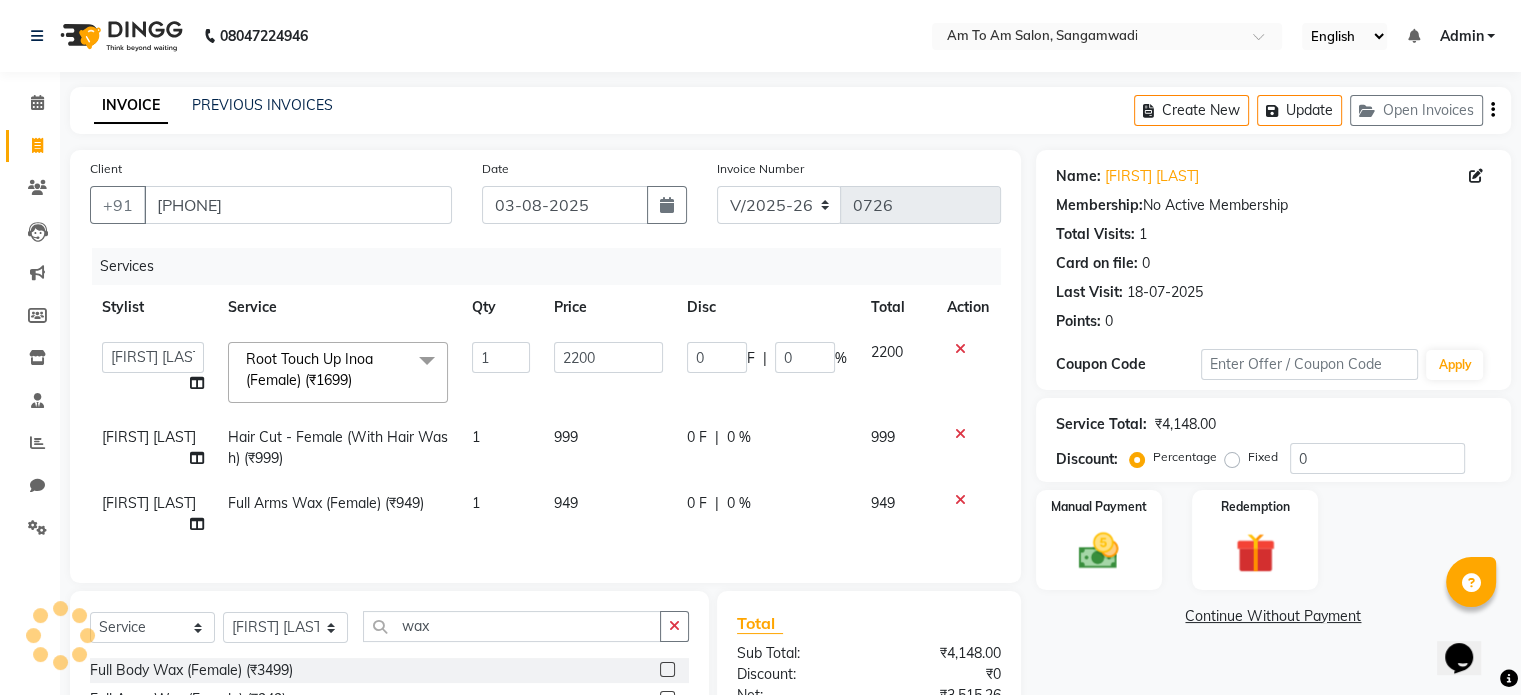 checkbox on "false" 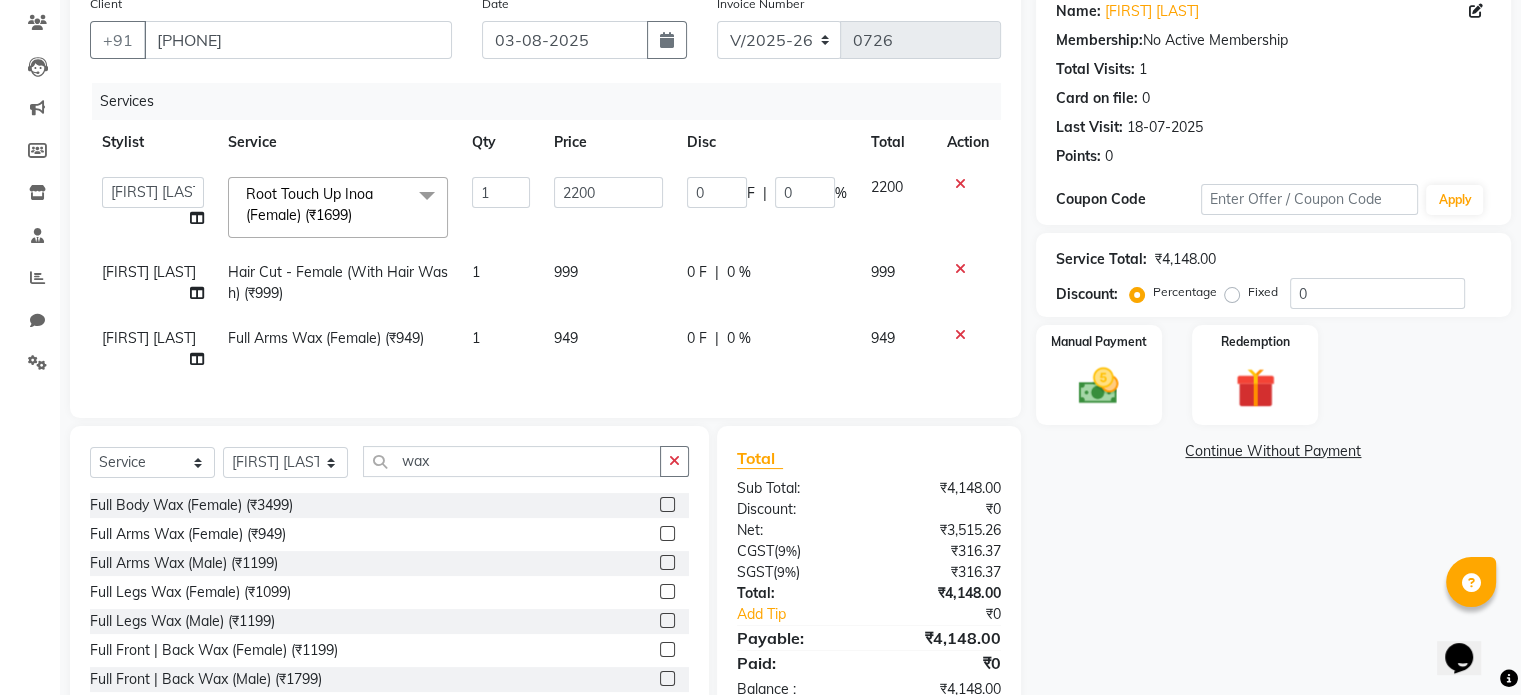 scroll, scrollTop: 200, scrollLeft: 0, axis: vertical 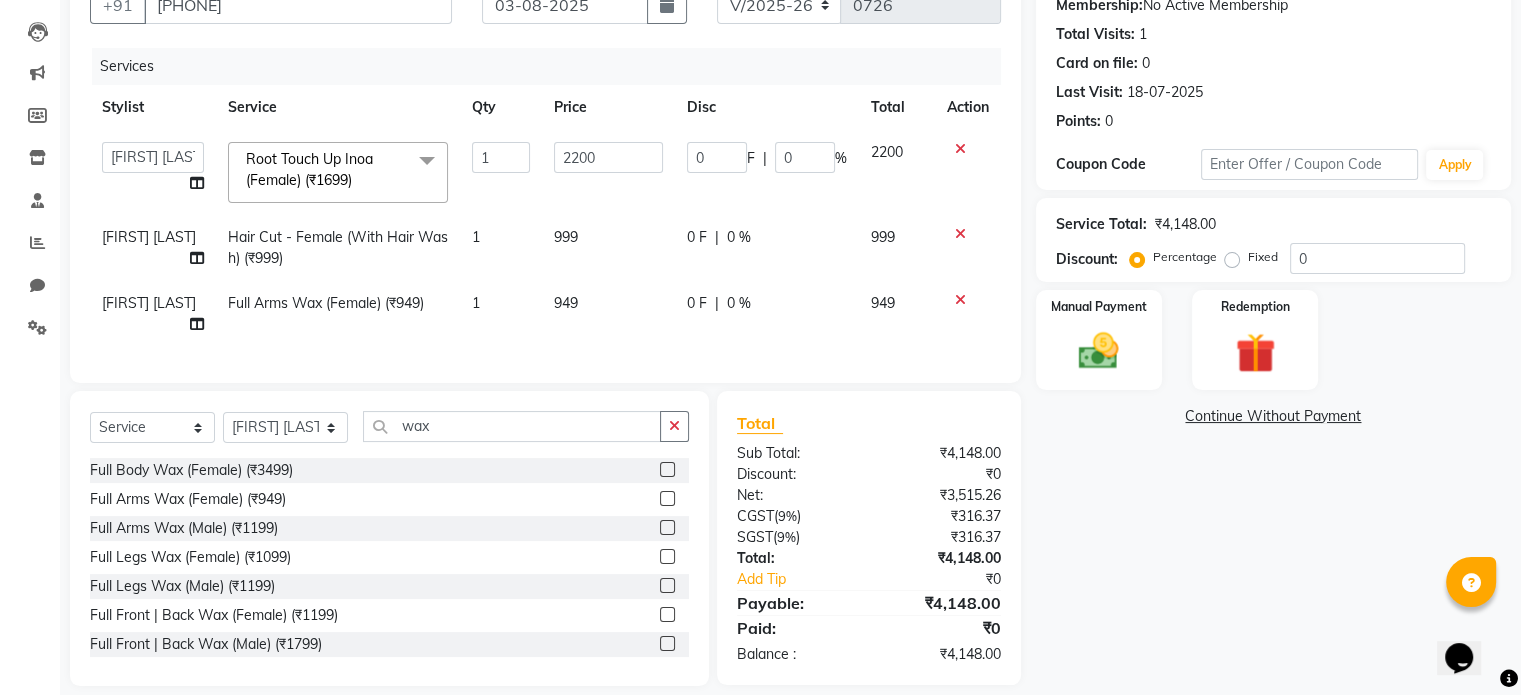 click 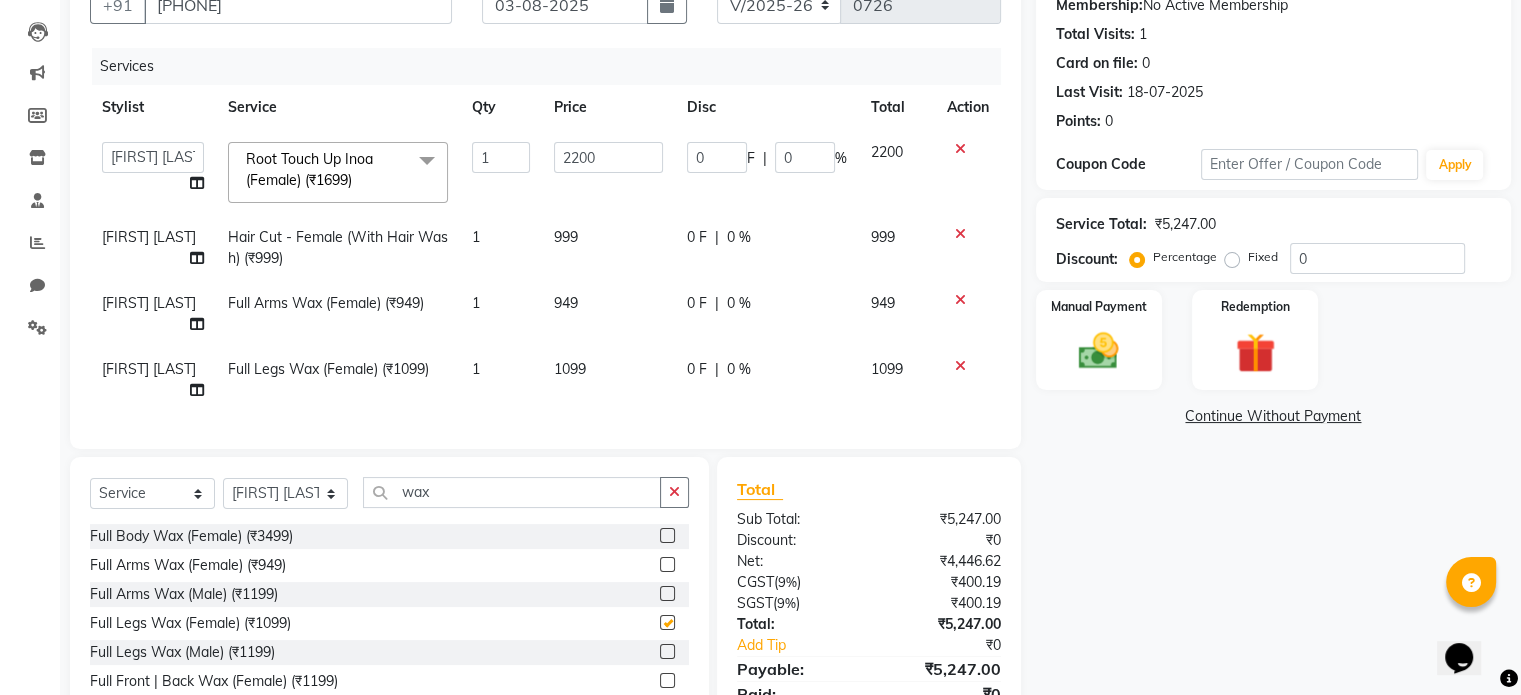 checkbox on "false" 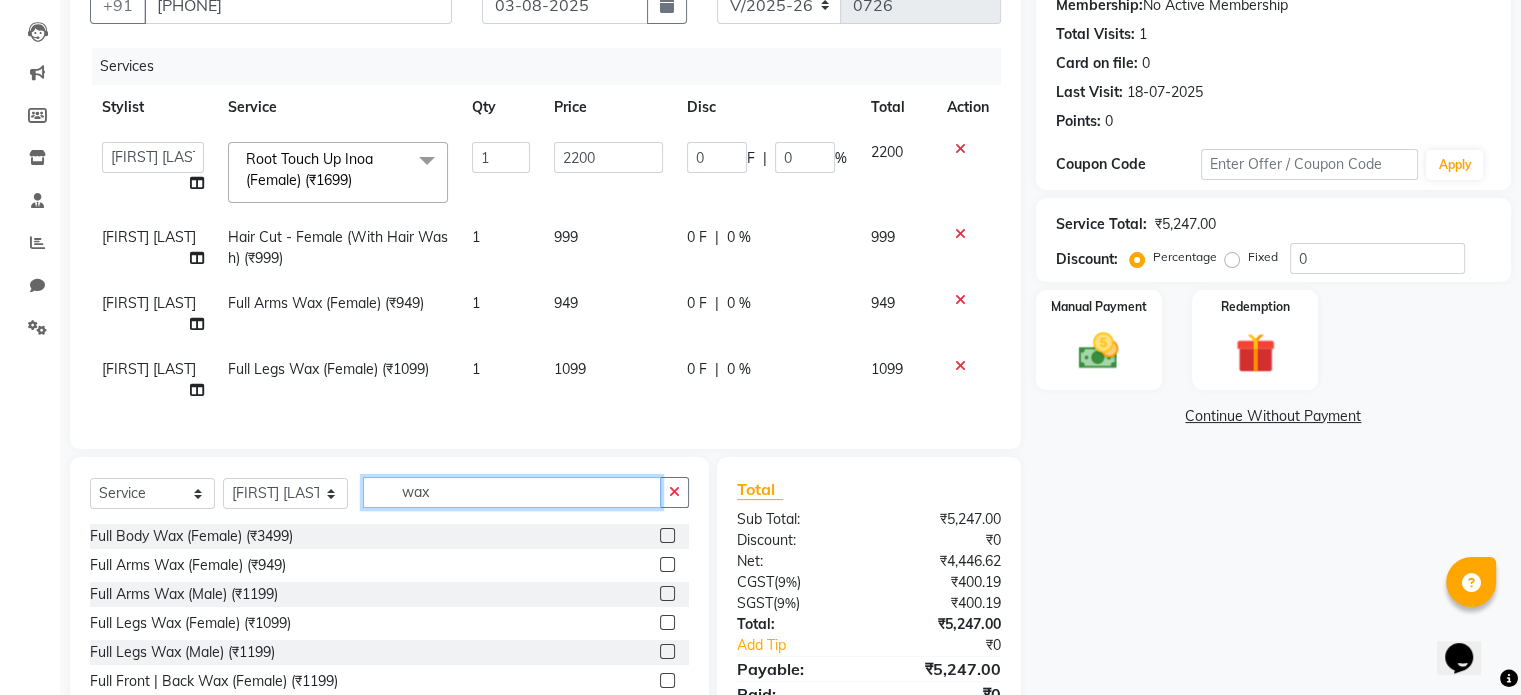click on "wax" 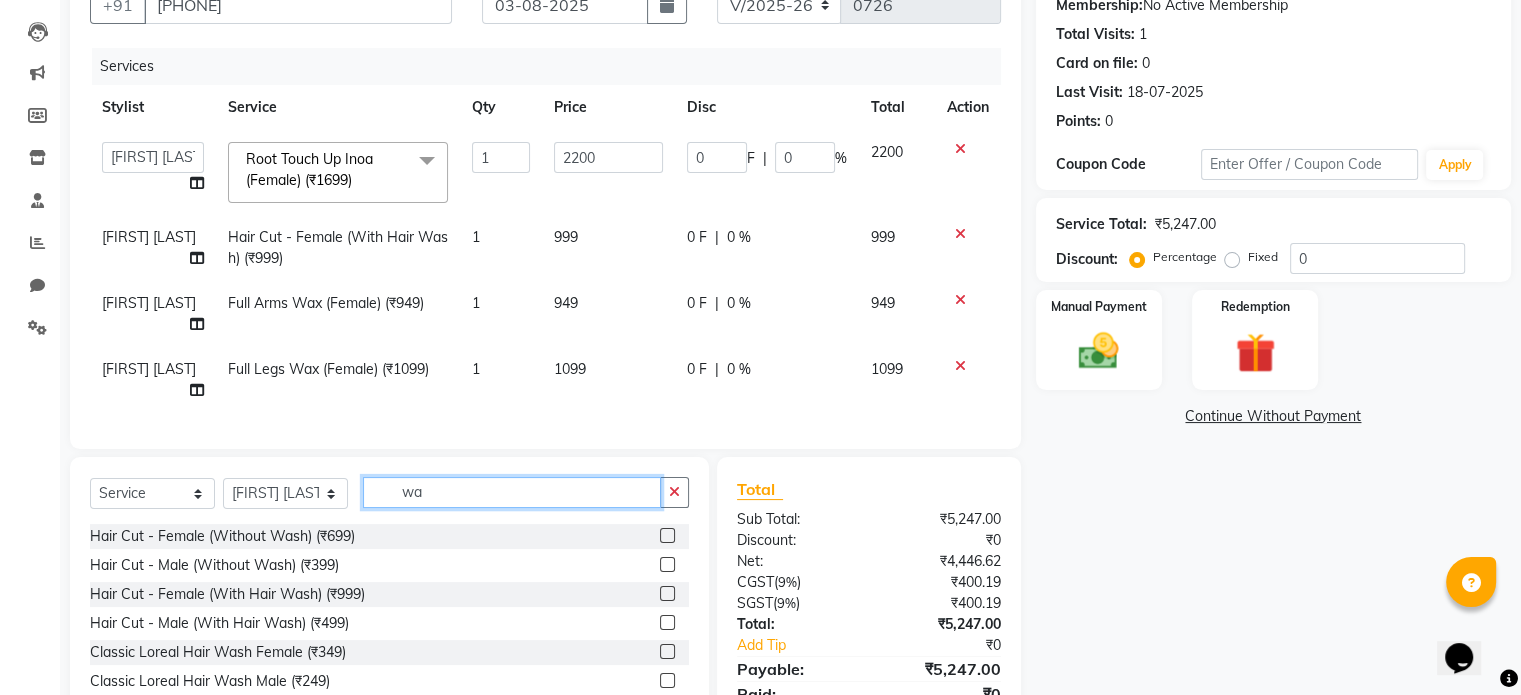 type on "w" 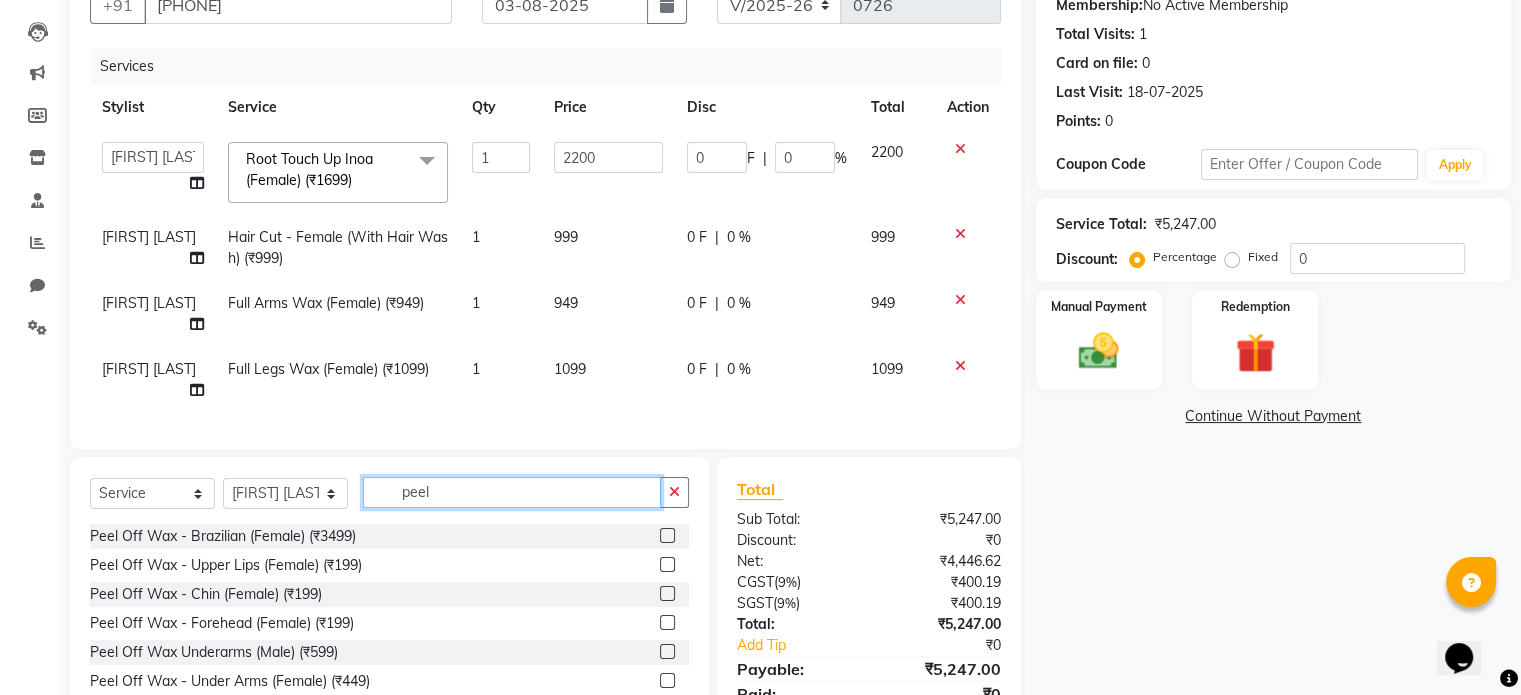 type on "peel" 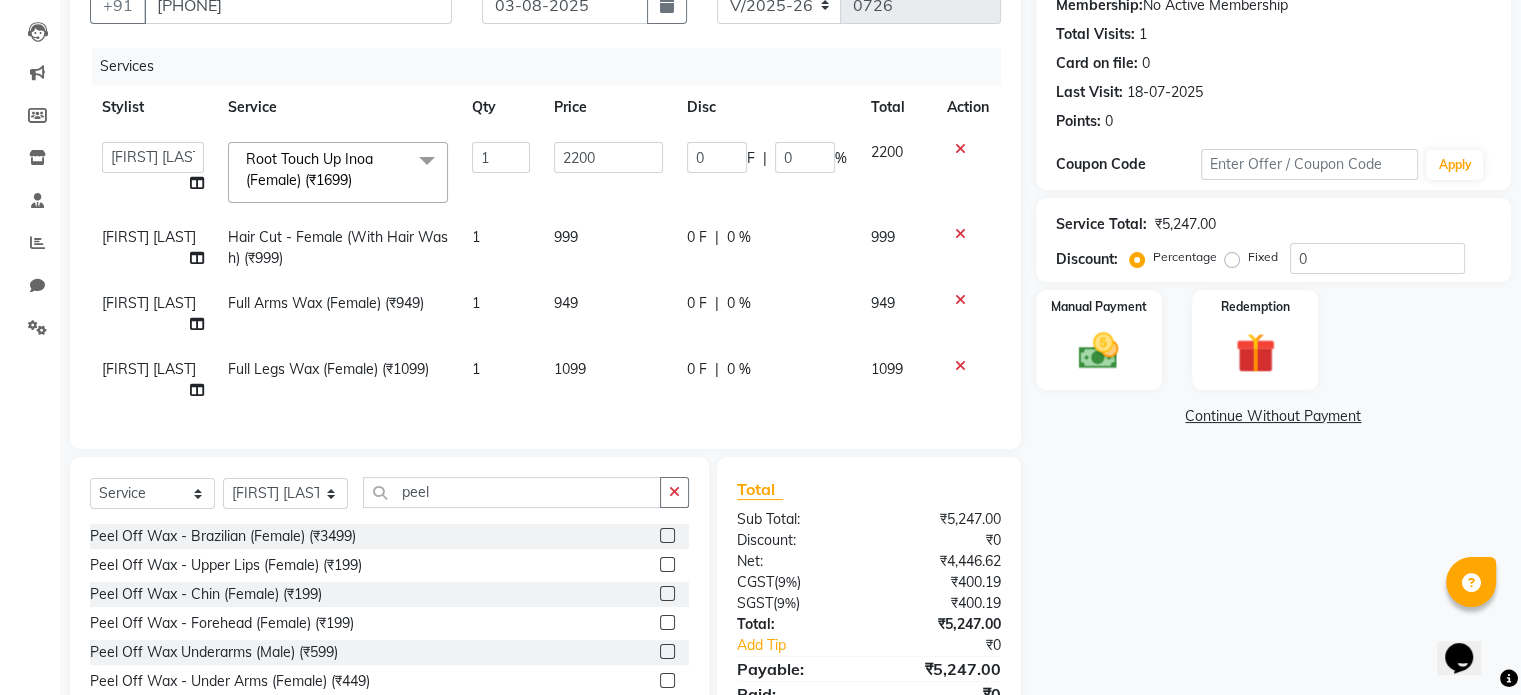 click 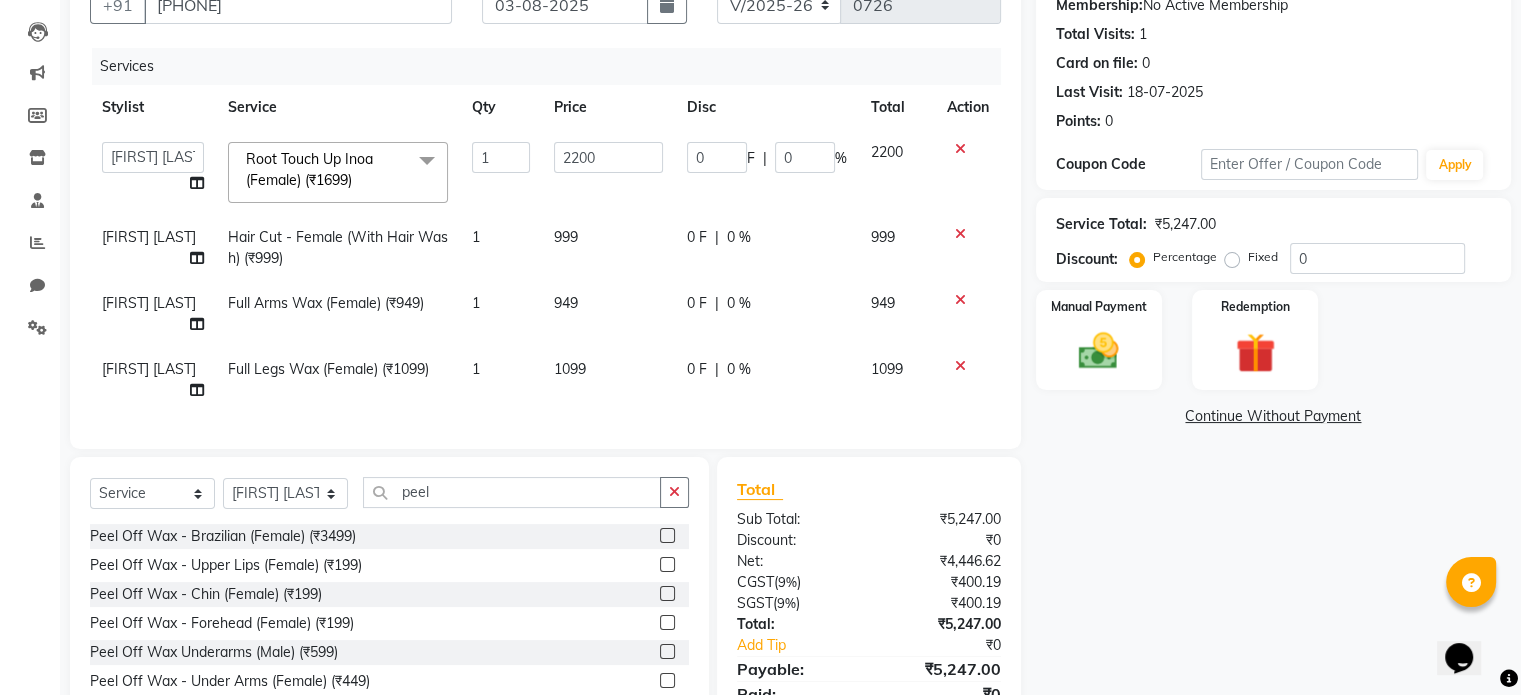 click at bounding box center (666, 594) 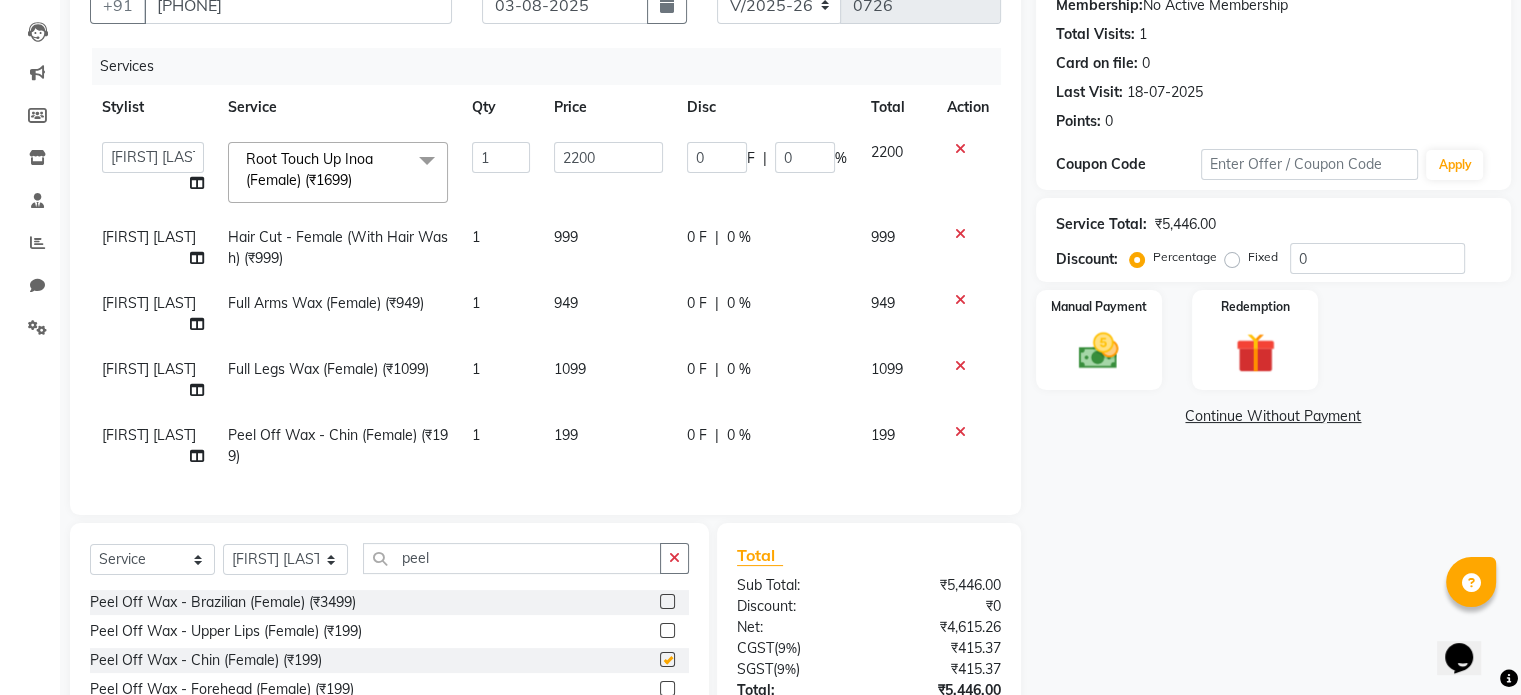 checkbox on "false" 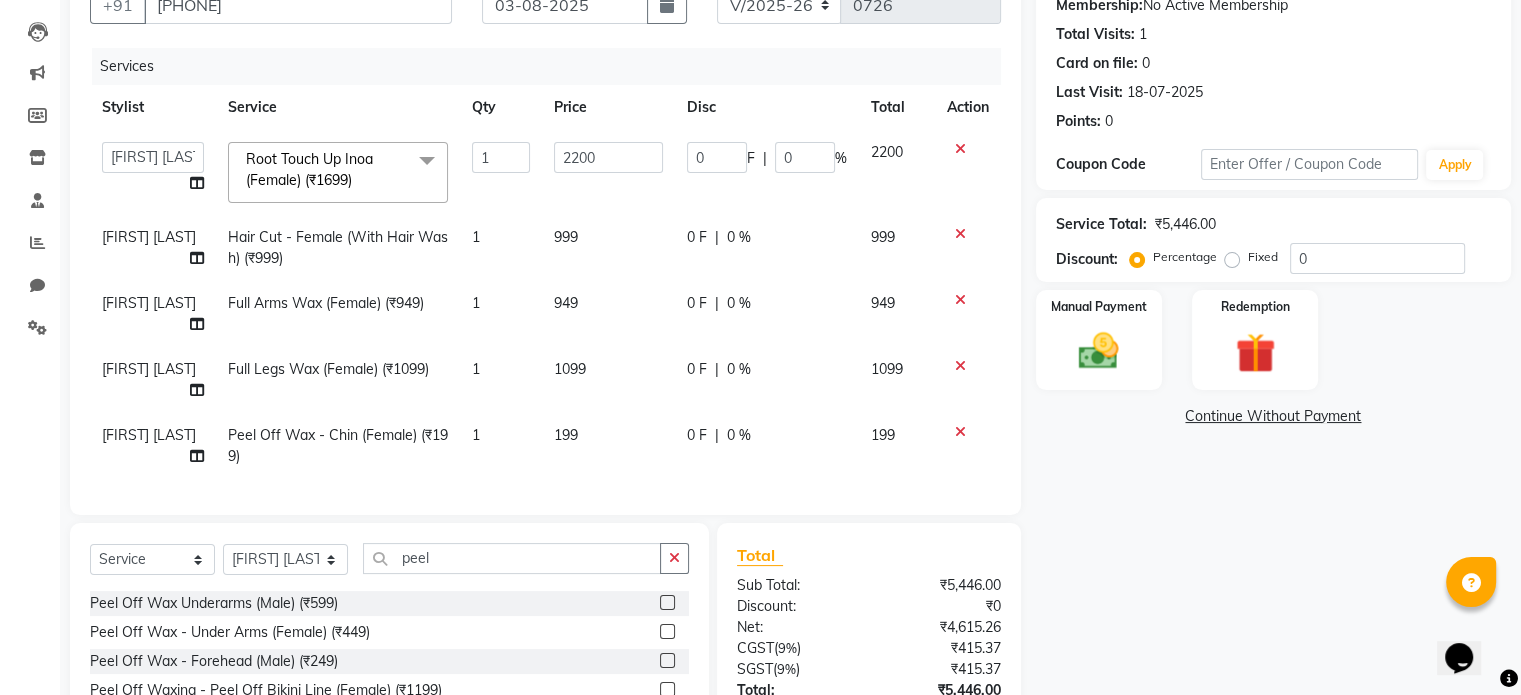 scroll, scrollTop: 119, scrollLeft: 0, axis: vertical 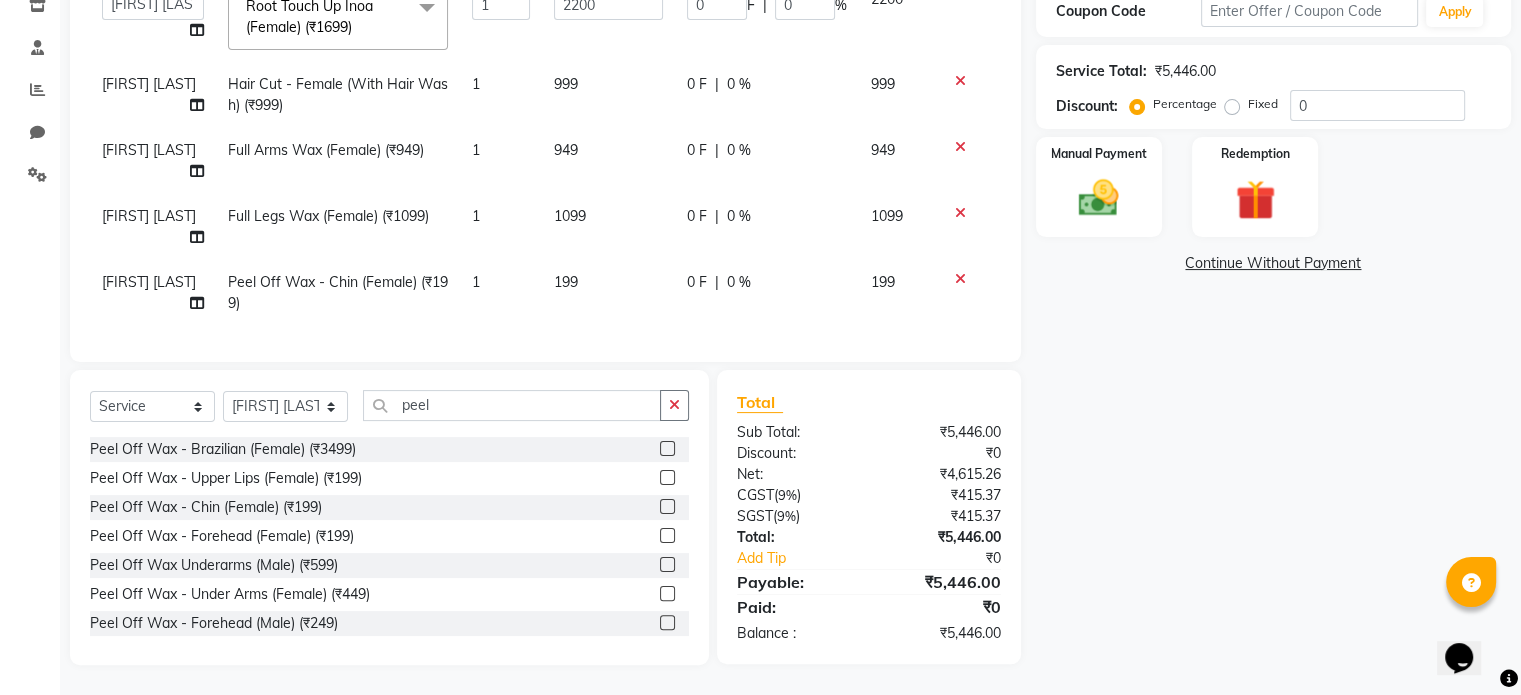 click 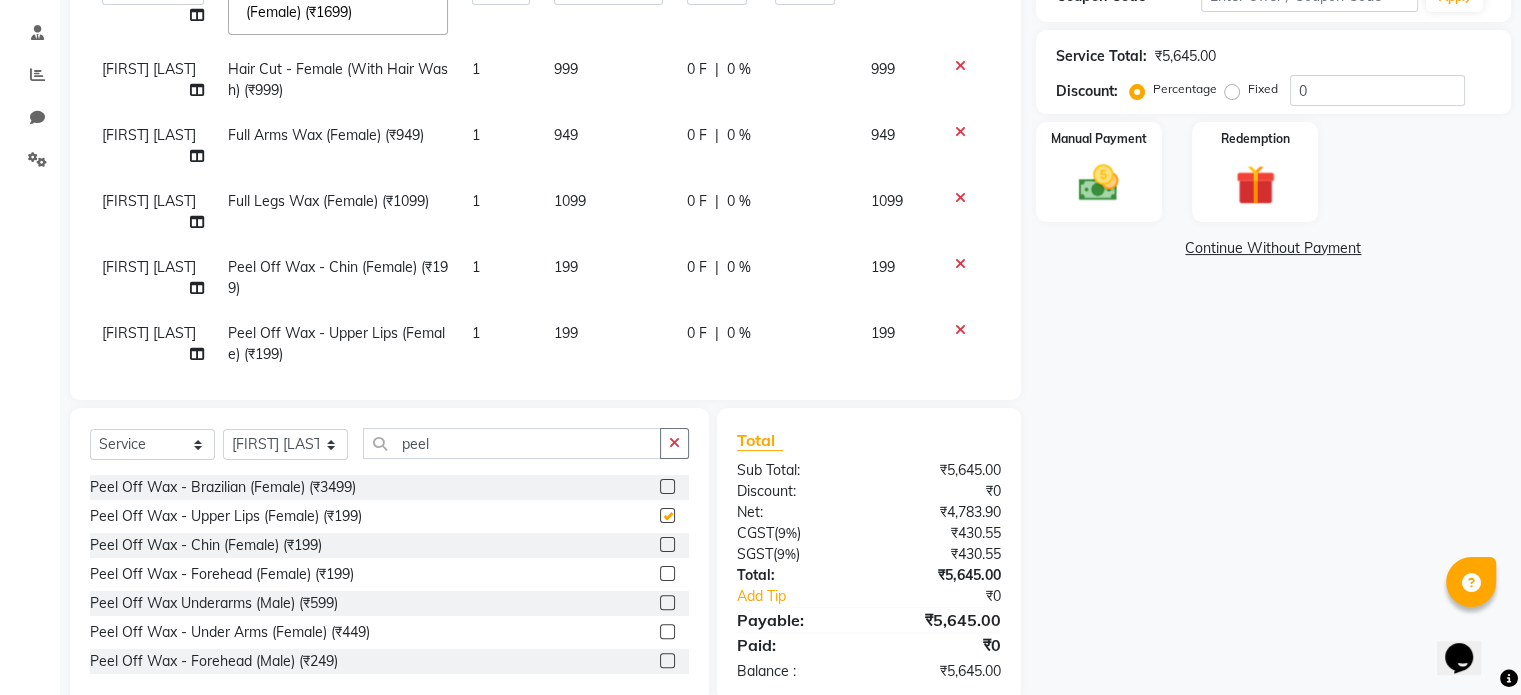 checkbox on "false" 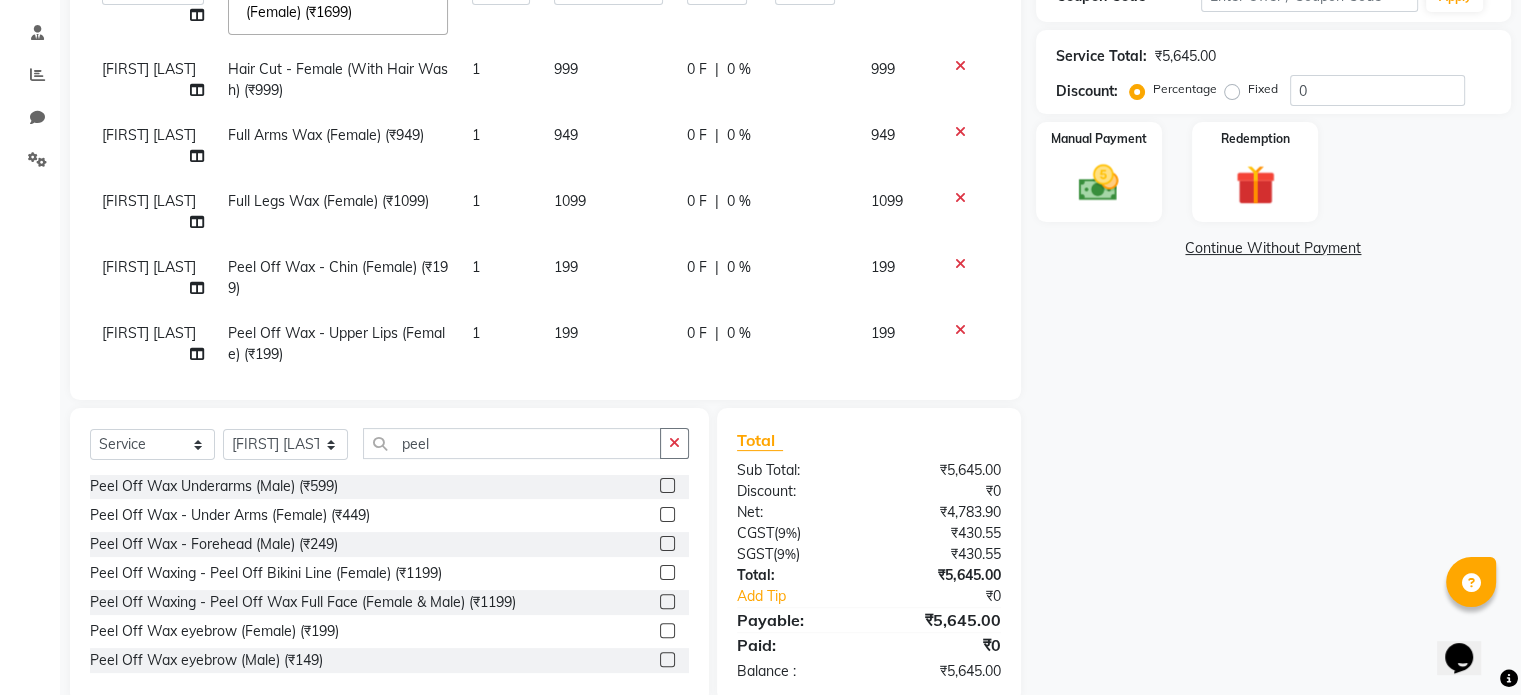 scroll, scrollTop: 119, scrollLeft: 0, axis: vertical 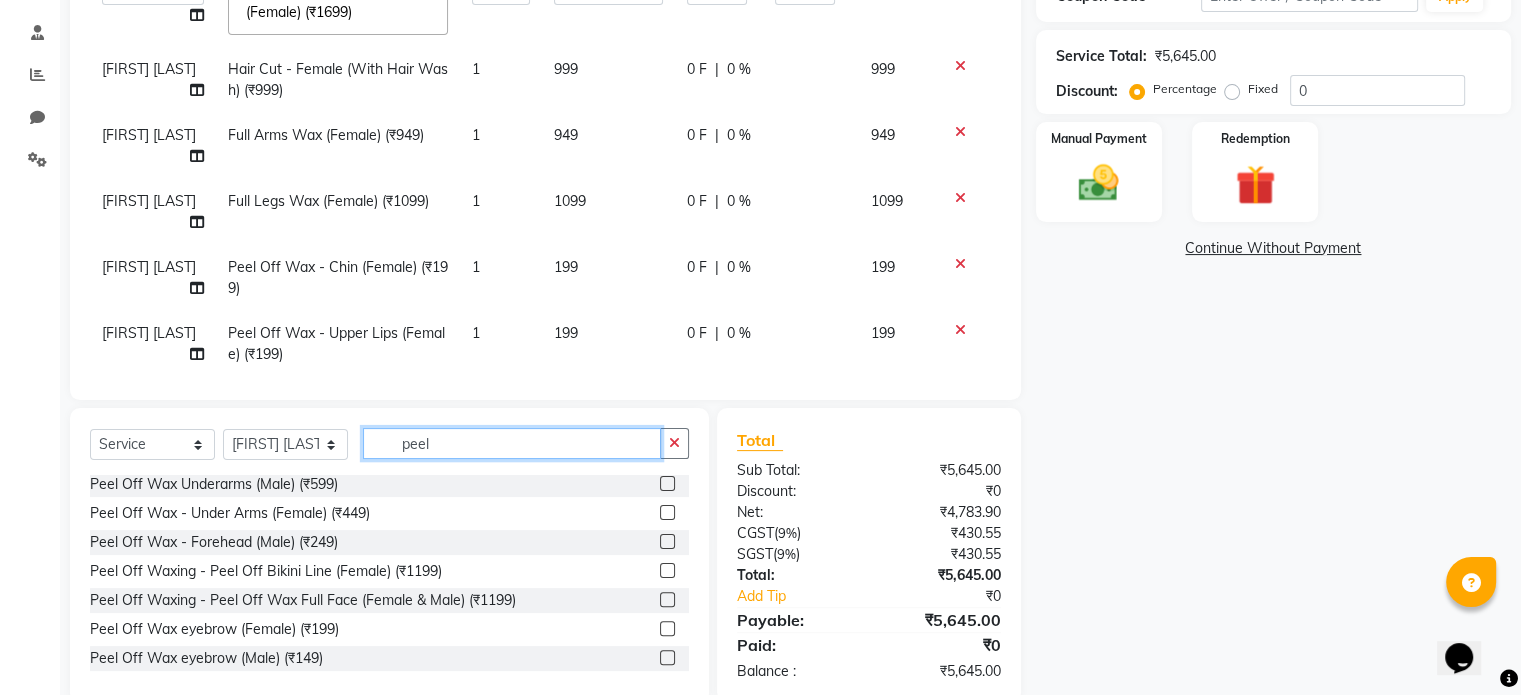 click on "peel" 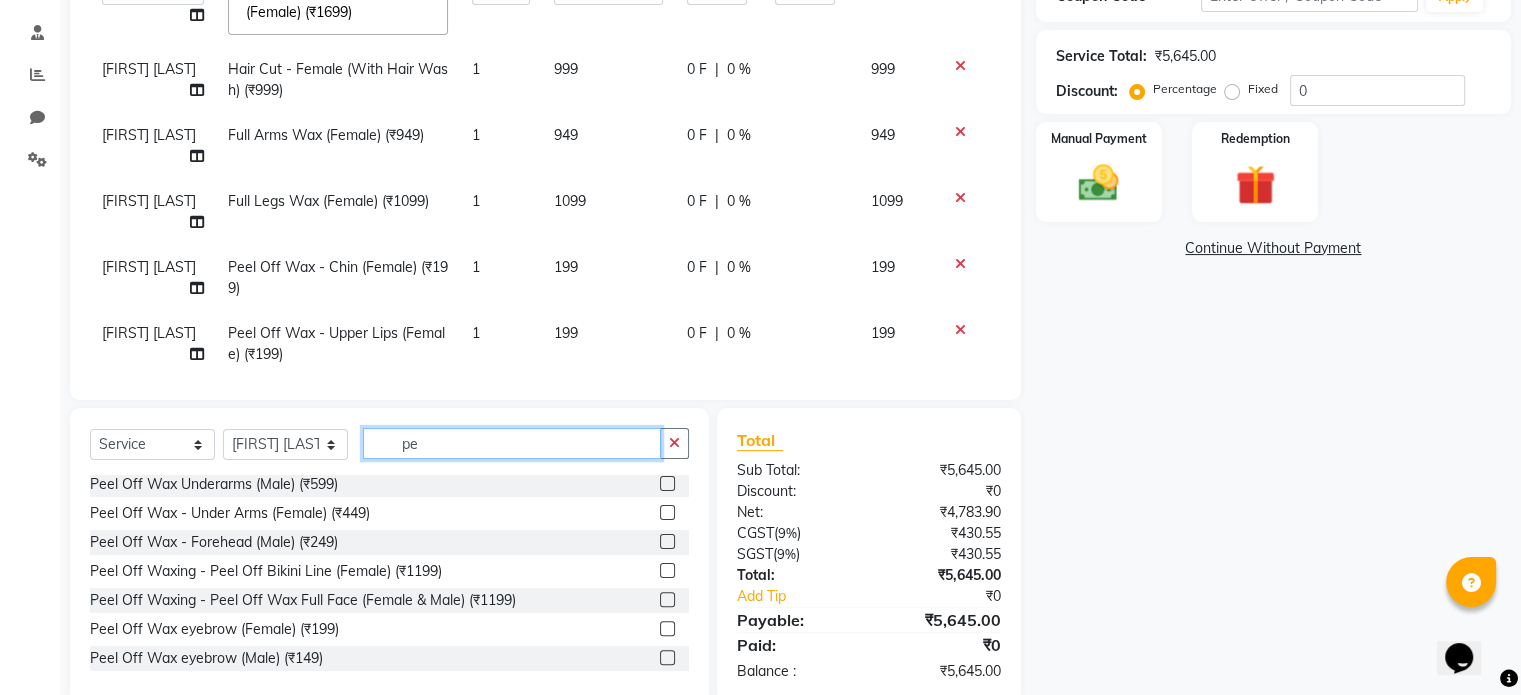 type on "p" 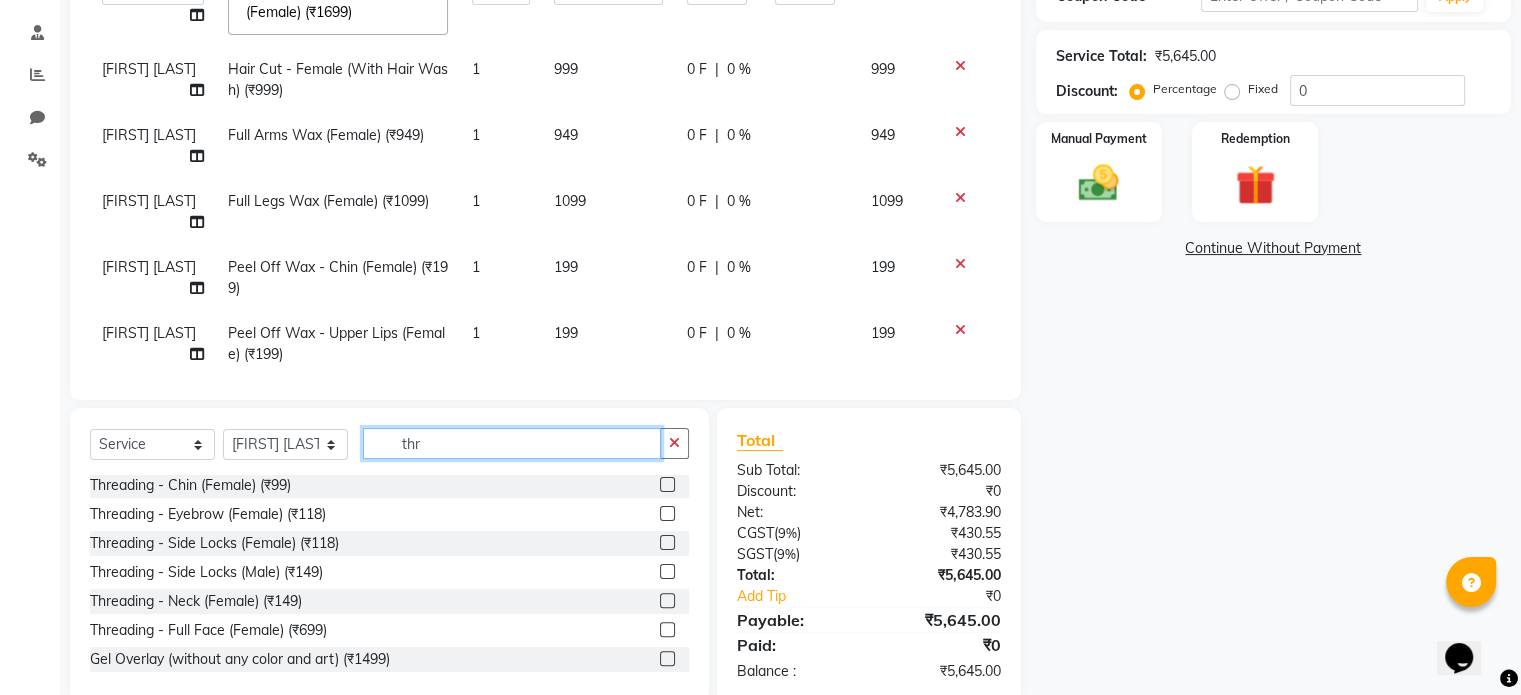scroll, scrollTop: 90, scrollLeft: 0, axis: vertical 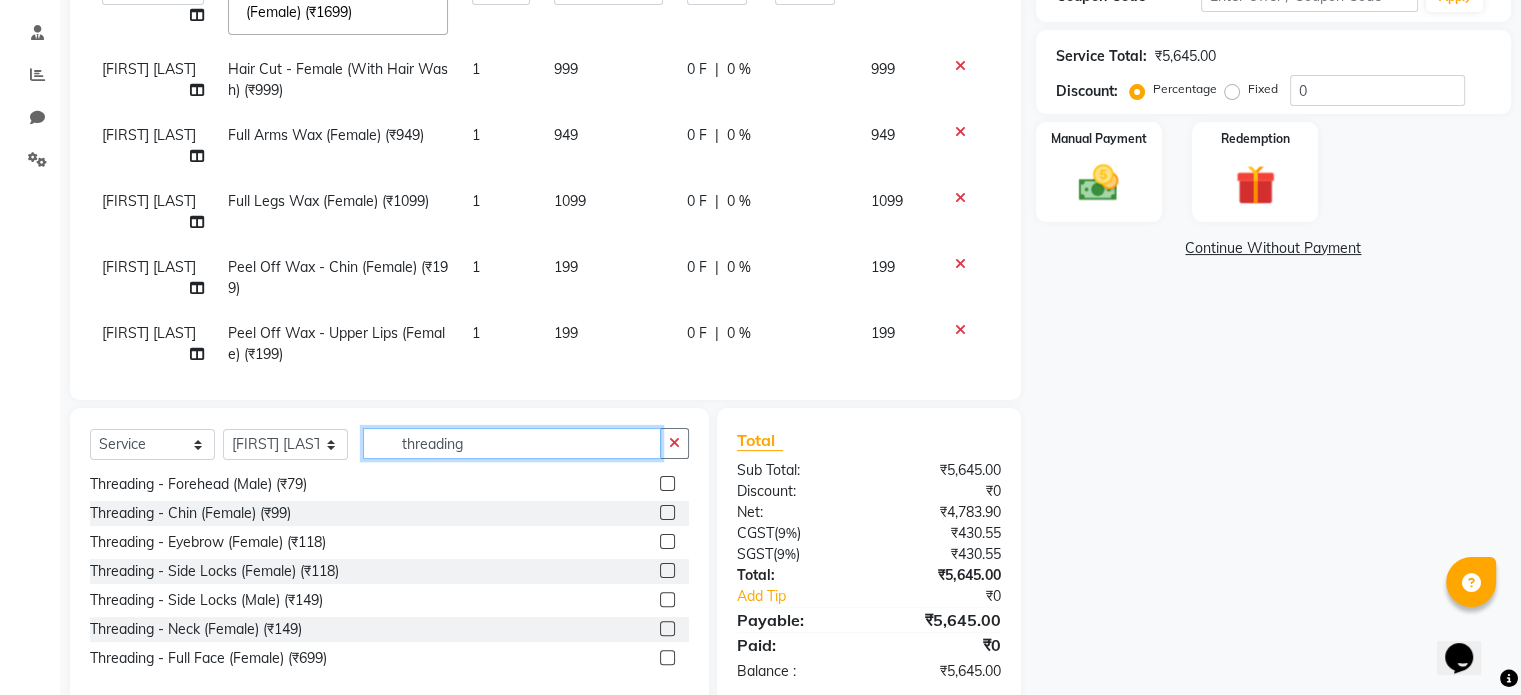 type on "threading" 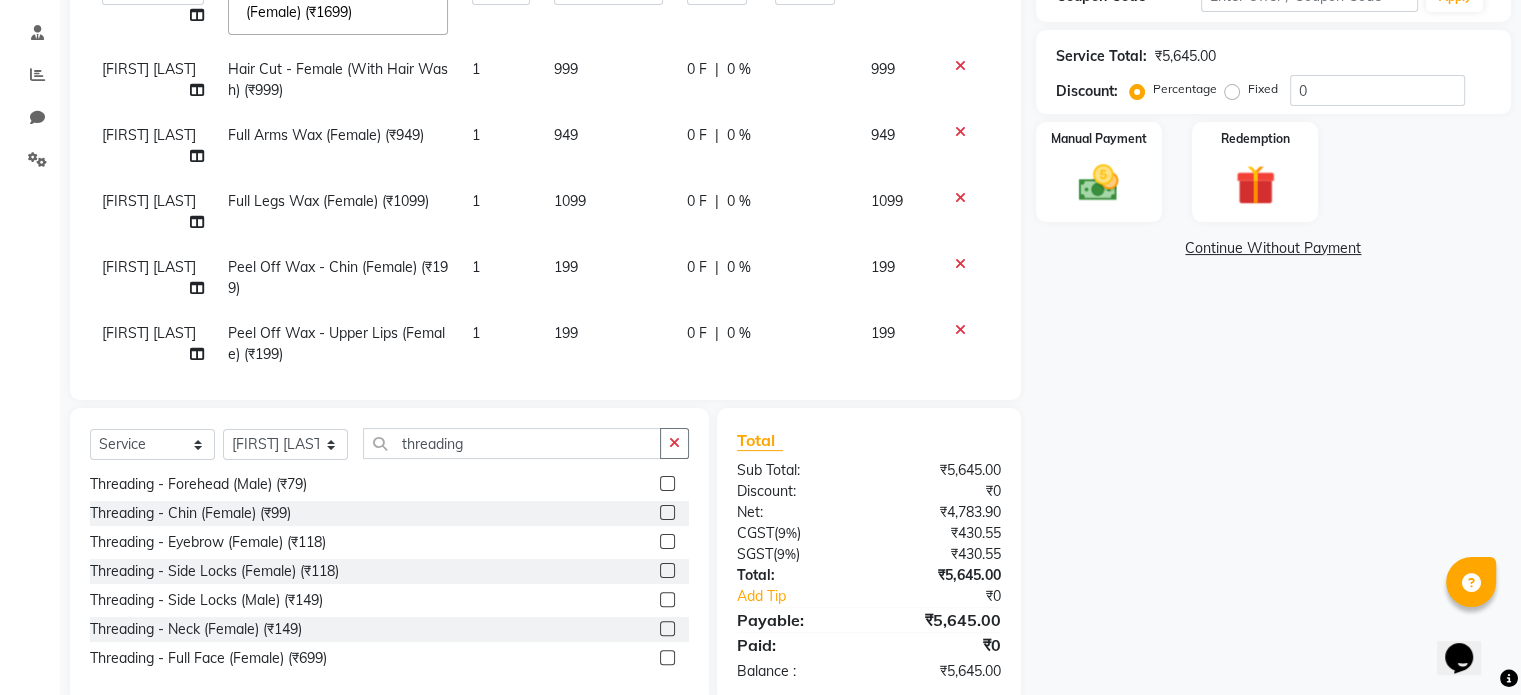 click 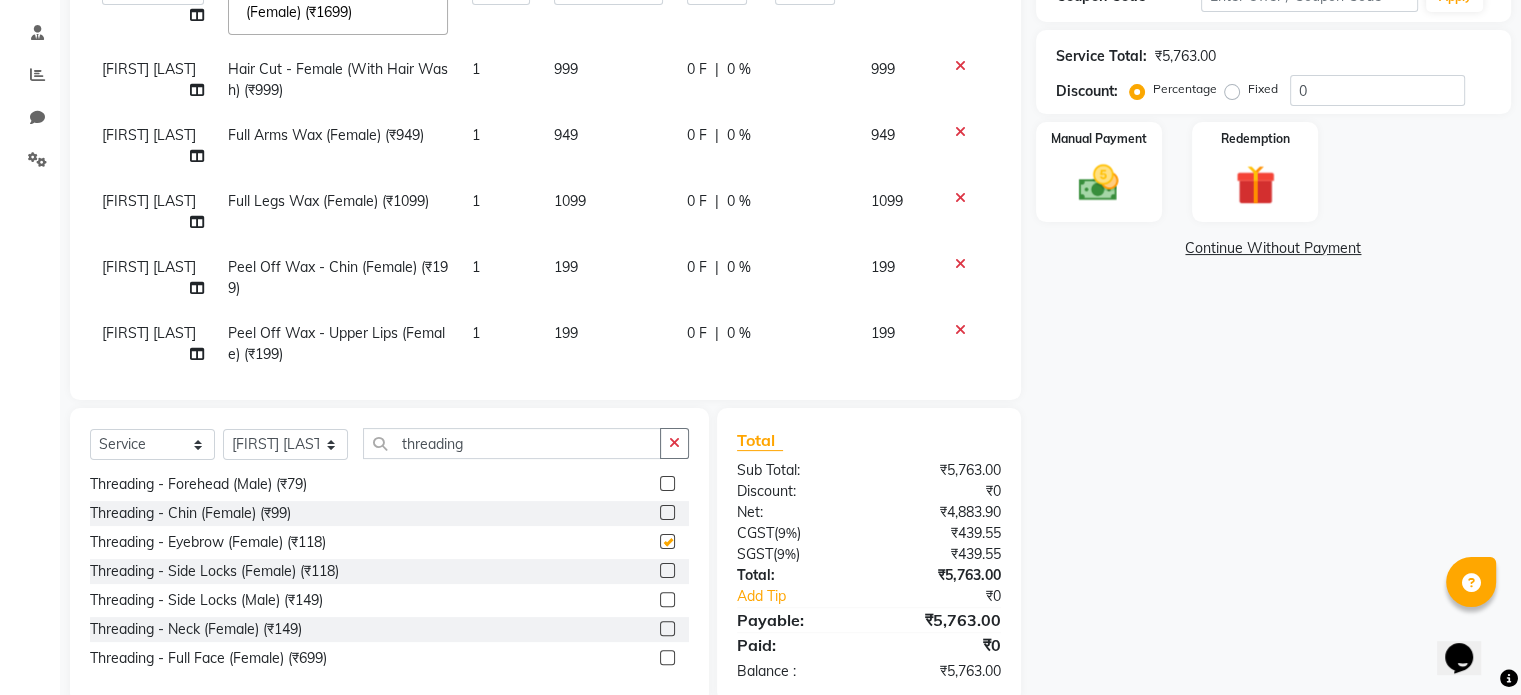 checkbox on "false" 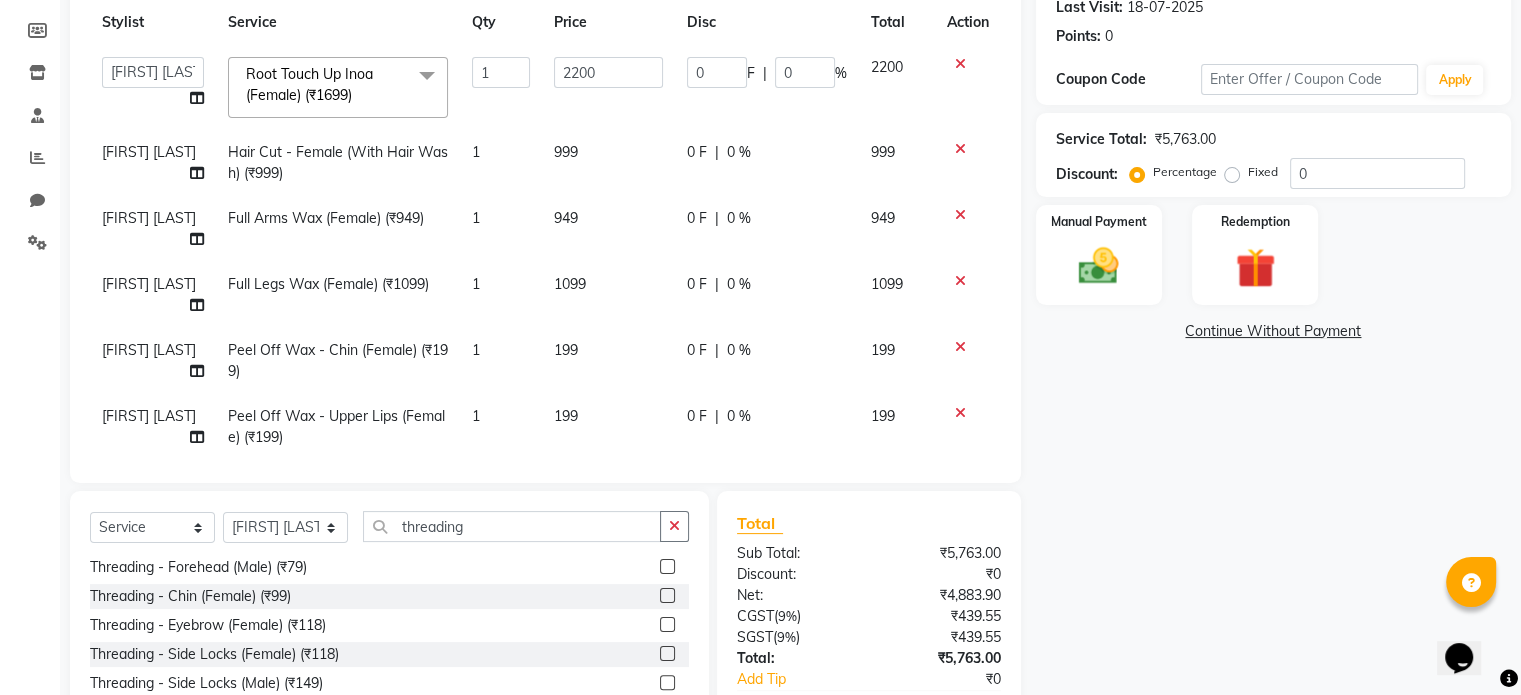 scroll, scrollTop: 168, scrollLeft: 0, axis: vertical 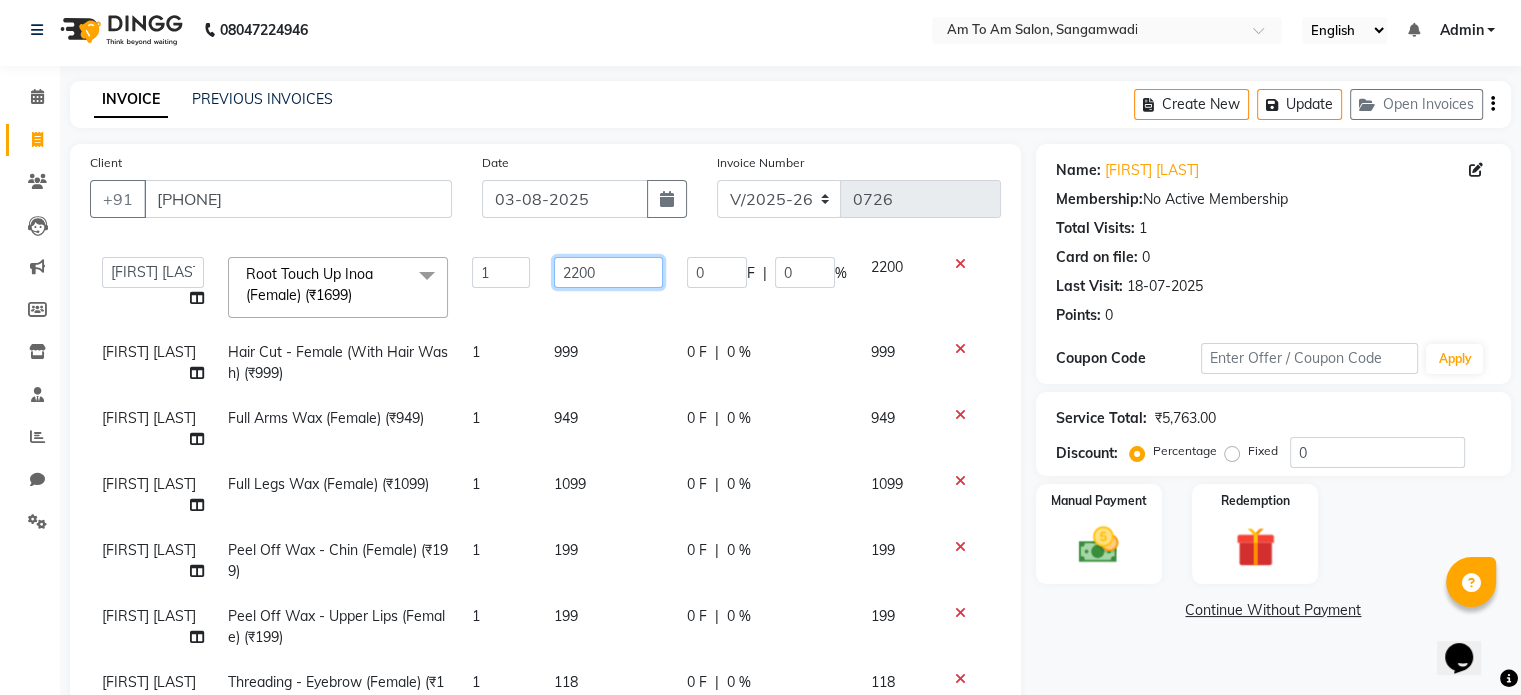 click on "2200" 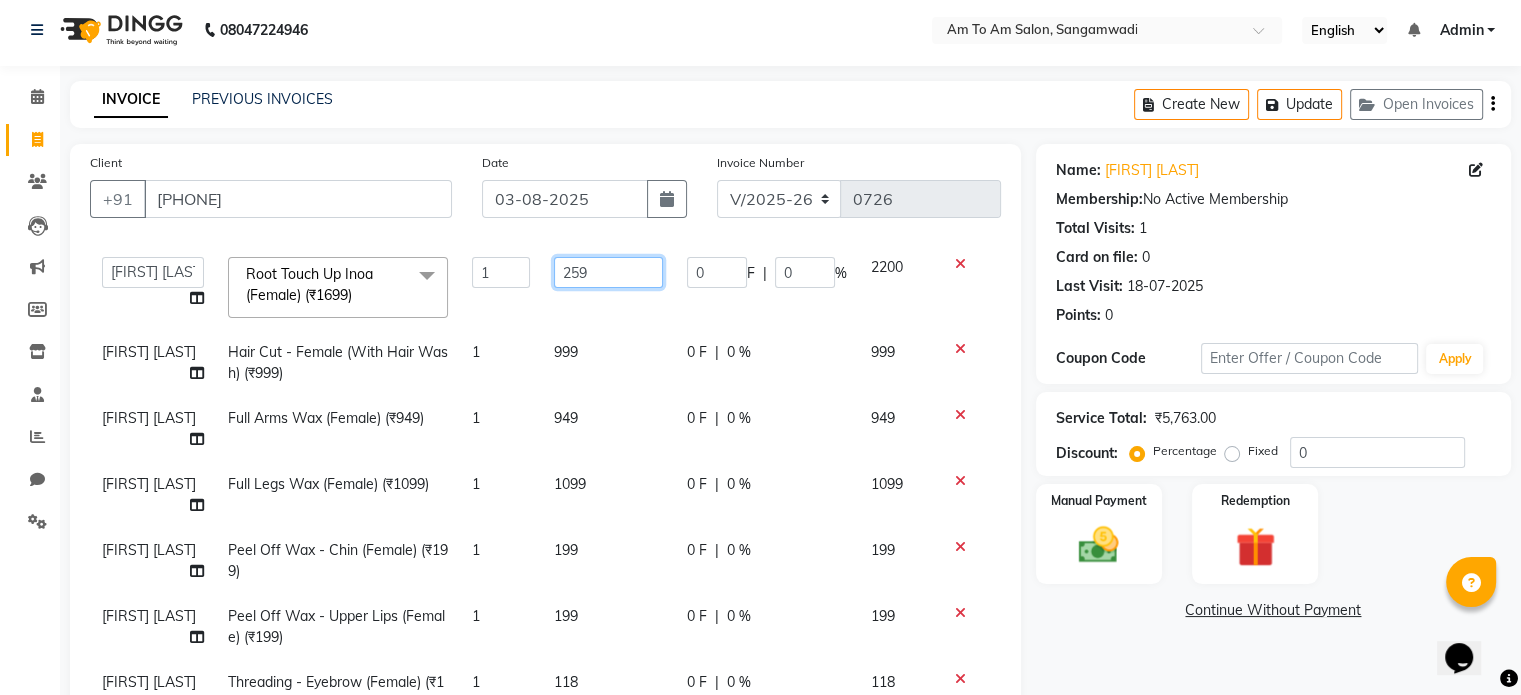 type on "2596" 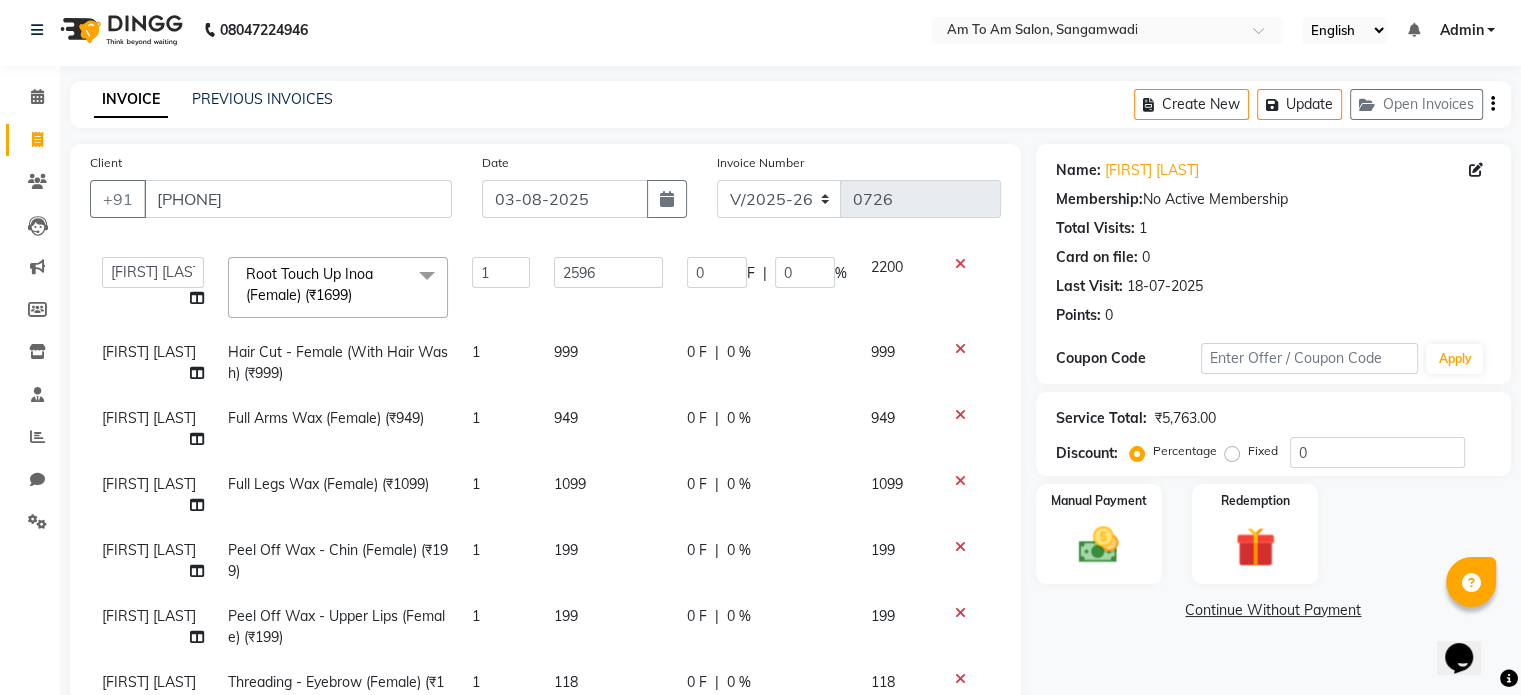 click on "Name: [FIRST] [LAST] Membership:  No Active Membership  Total Visits:  1 Card on file:  0 Last Visit:   18-07-2025 Points:   0  Coupon Code Apply Service Total:  ₹5,763.00  Discount:  Percentage   Fixed  0 Manual Payment Redemption  Continue Without Payment" 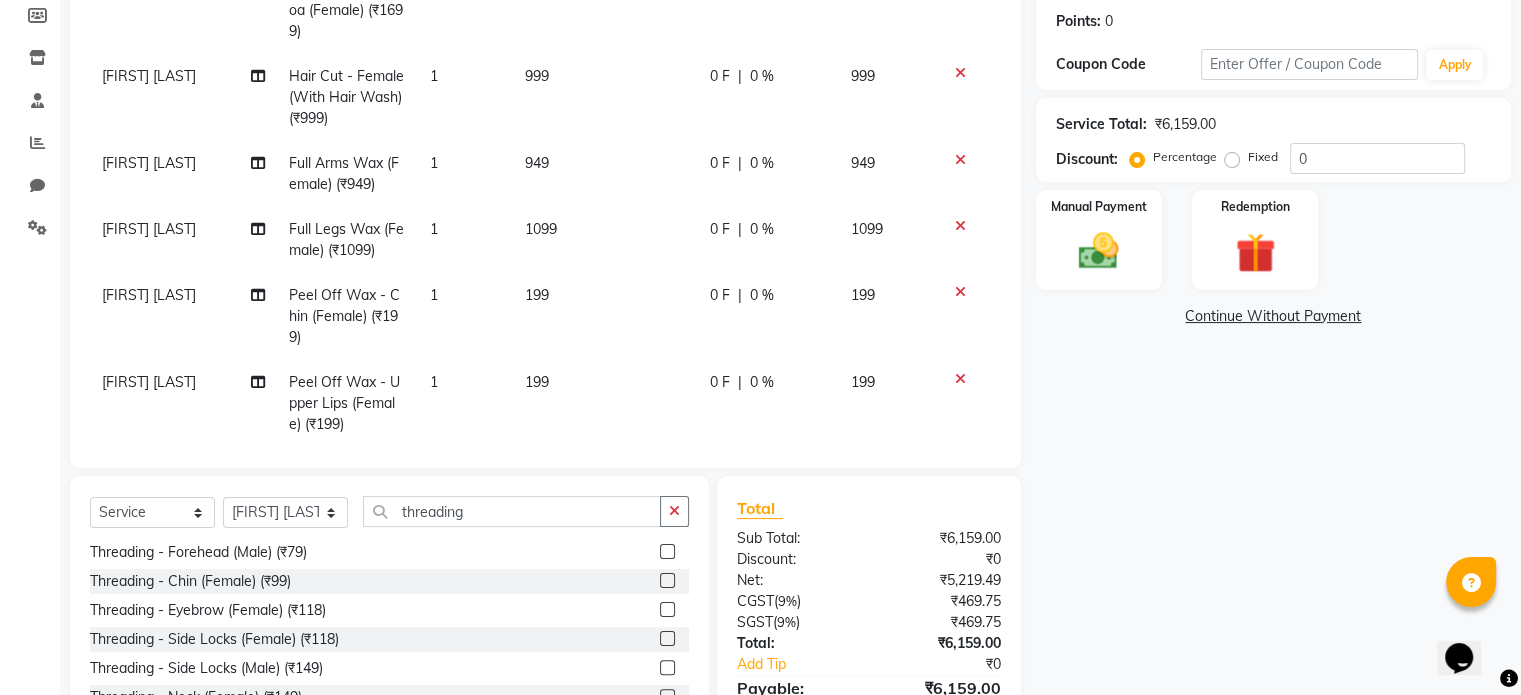 scroll, scrollTop: 206, scrollLeft: 0, axis: vertical 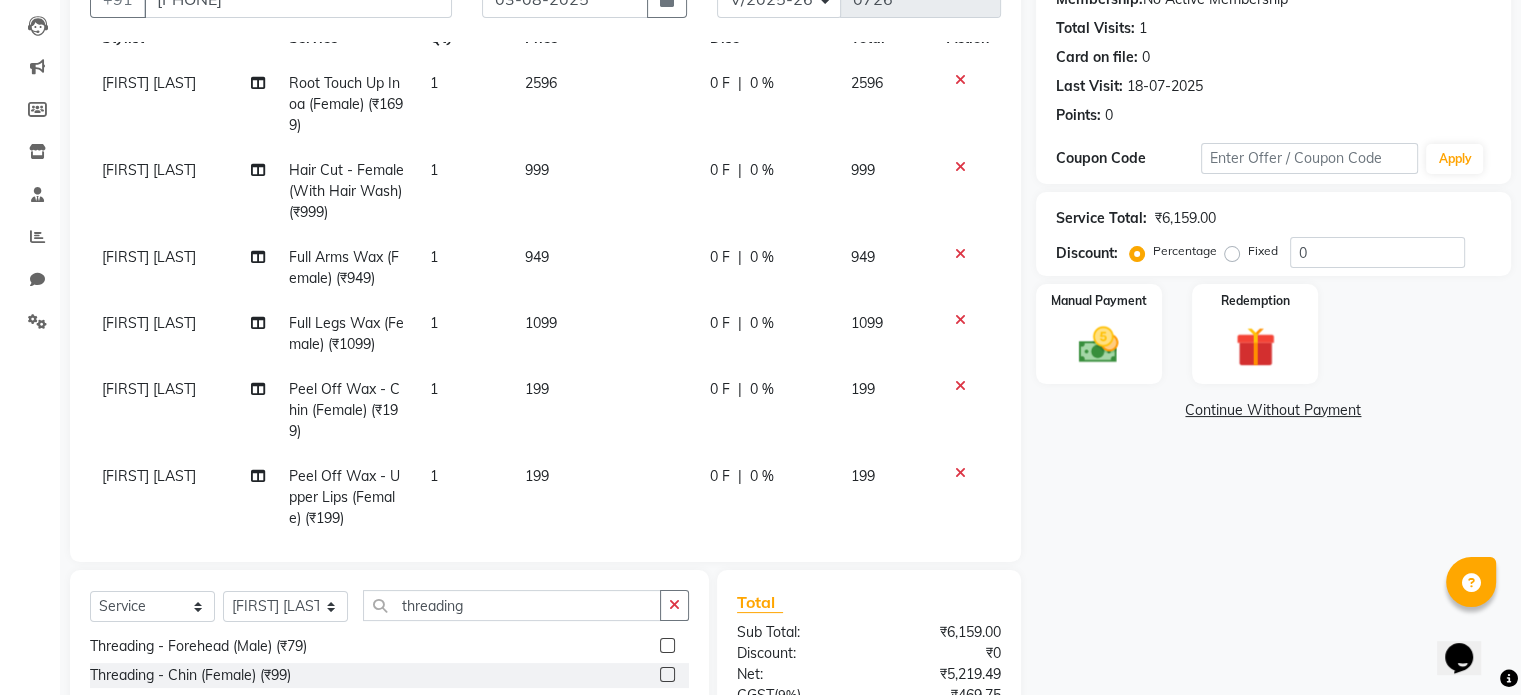 click on "199" 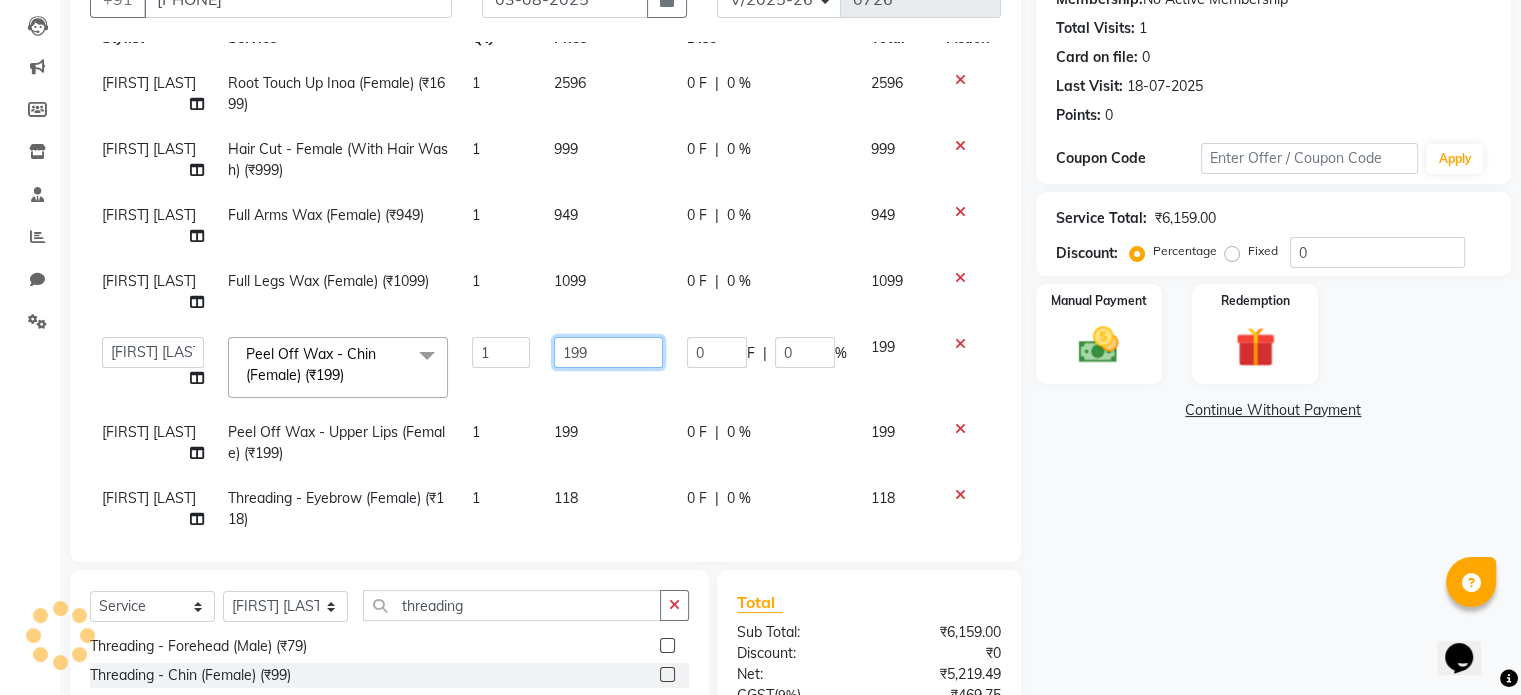 click on "199" 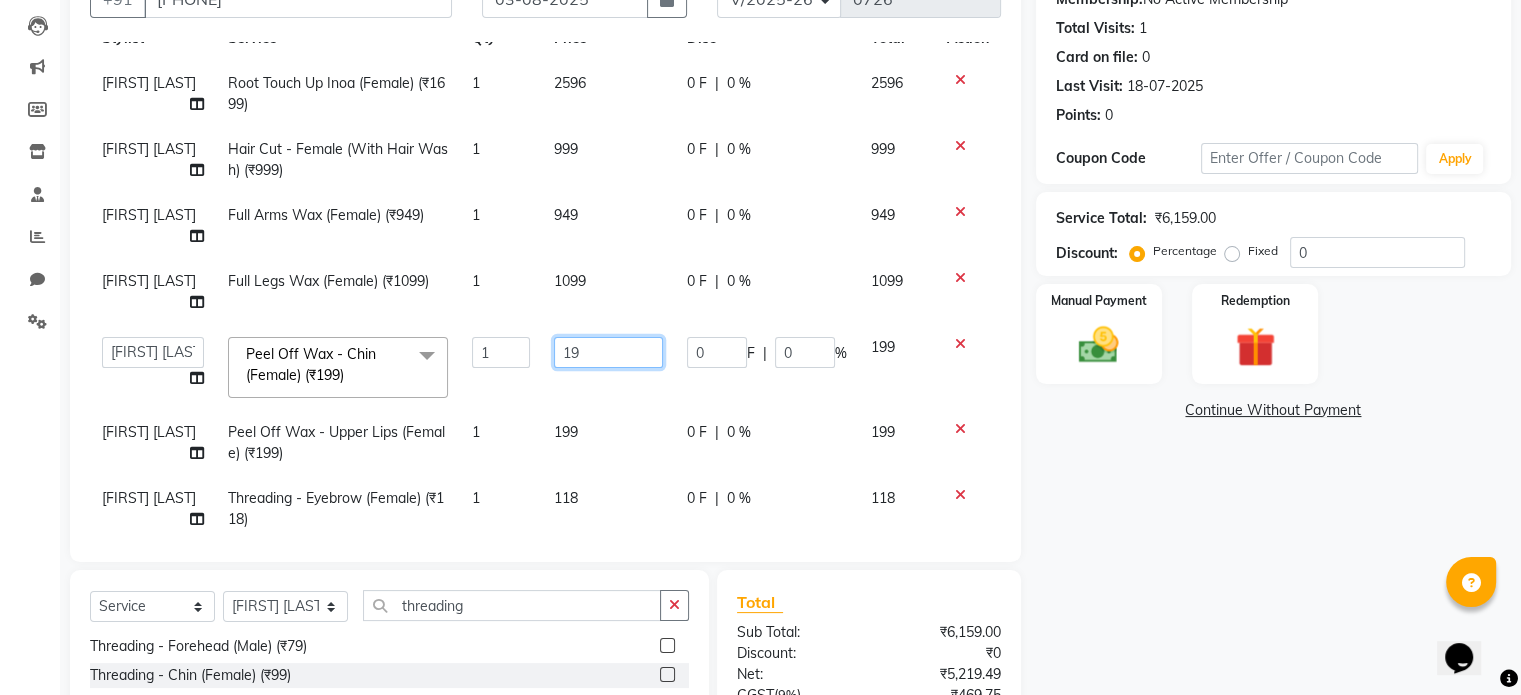 type on "1" 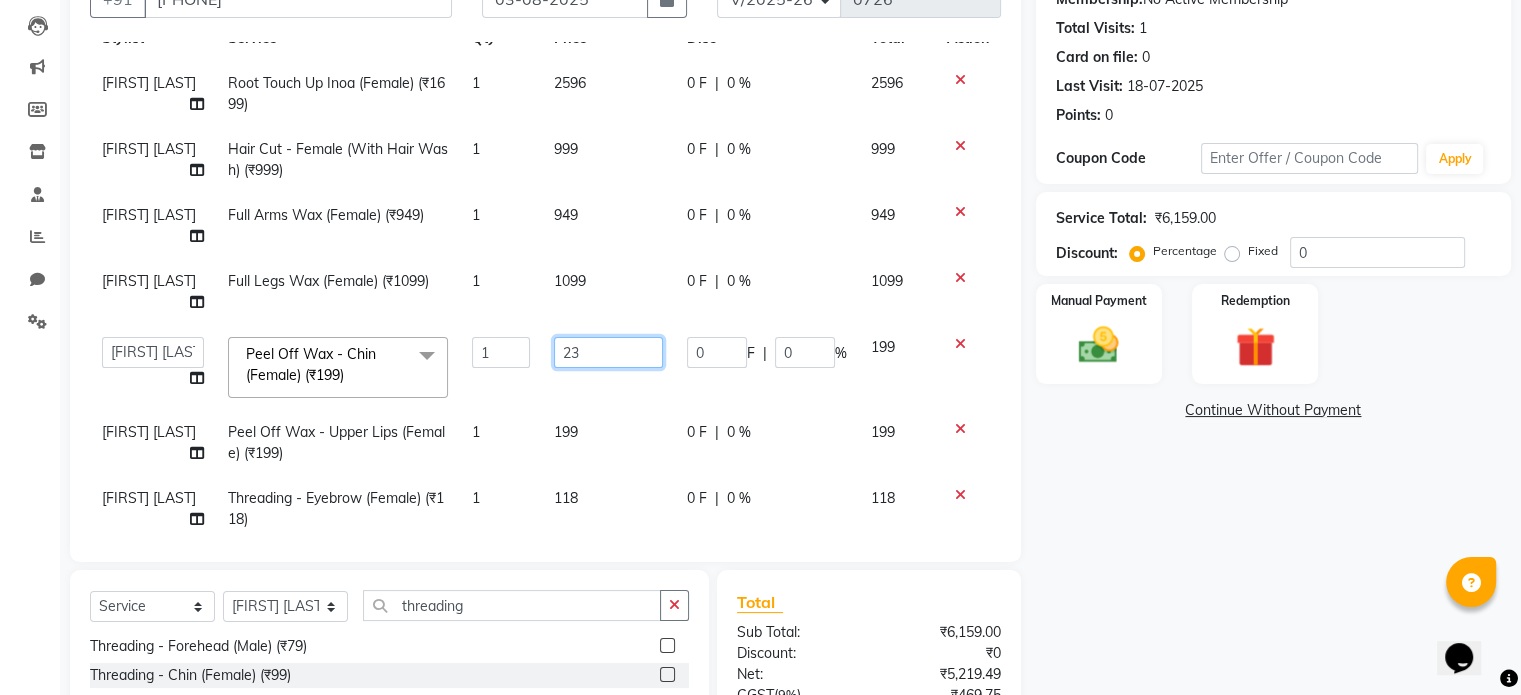 type on "234" 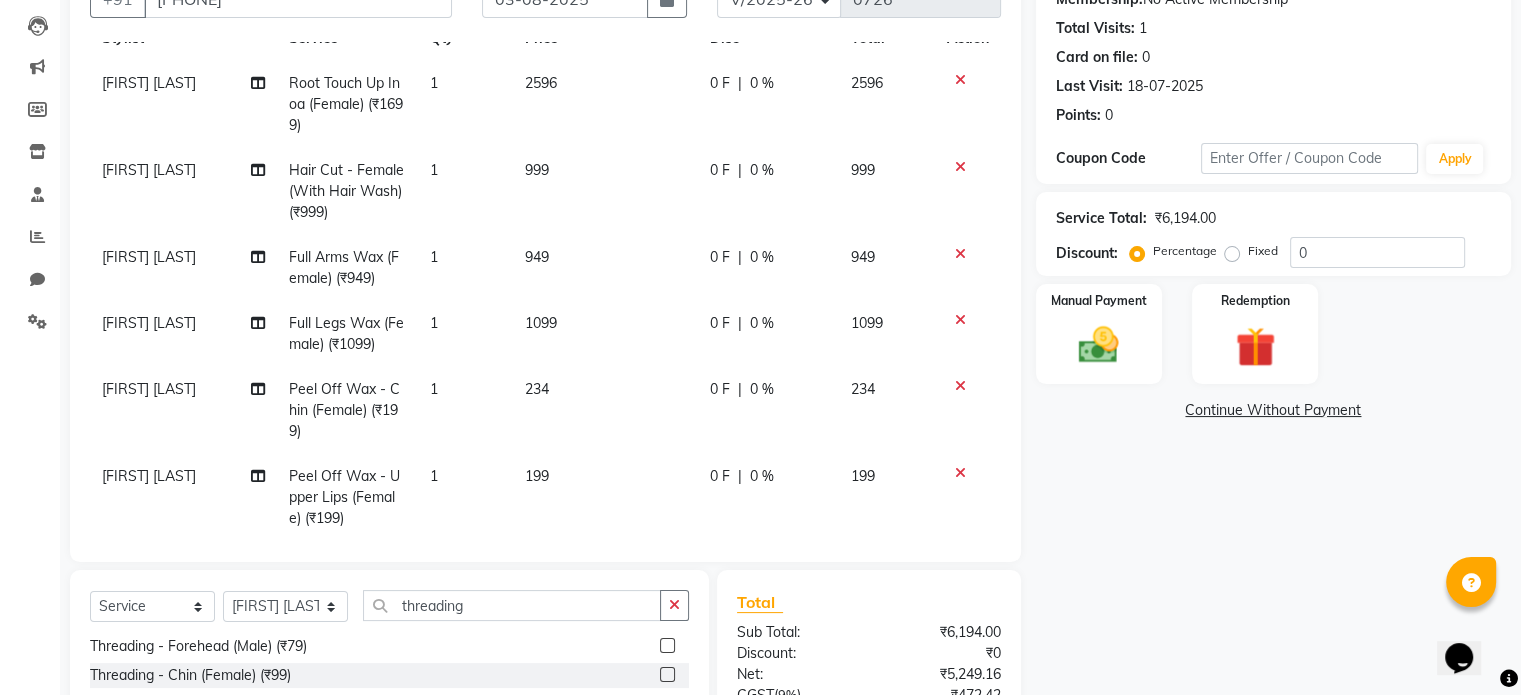 click on "Name: [FIRST] [LAST] Membership:  No Active Membership  Total Visits:  1 Card on file:  0 Last Visit:   18-07-2025 Points:   0  Coupon Code Apply Service Total:  ₹6,194.00  Discount:  Percentage   Fixed  0 Manual Payment Redemption  Continue Without Payment" 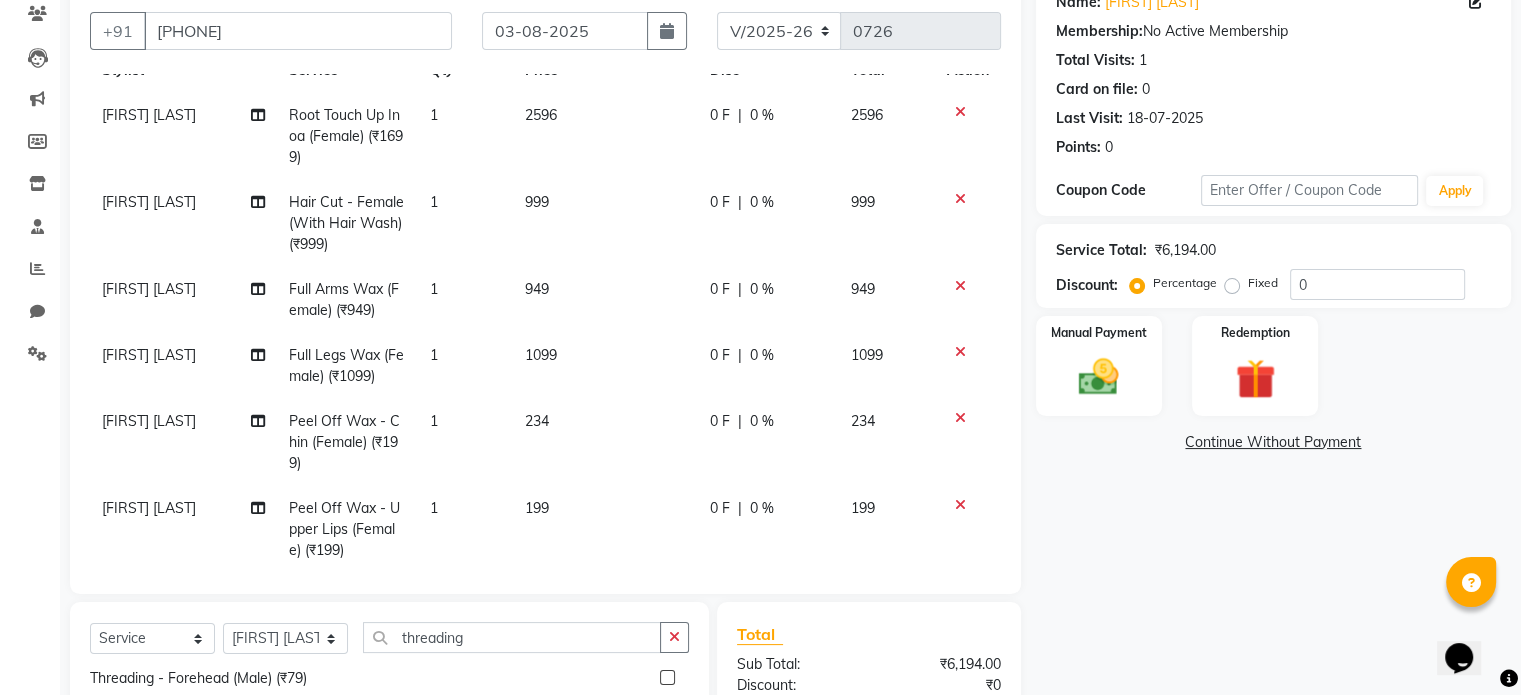 scroll, scrollTop: 200, scrollLeft: 0, axis: vertical 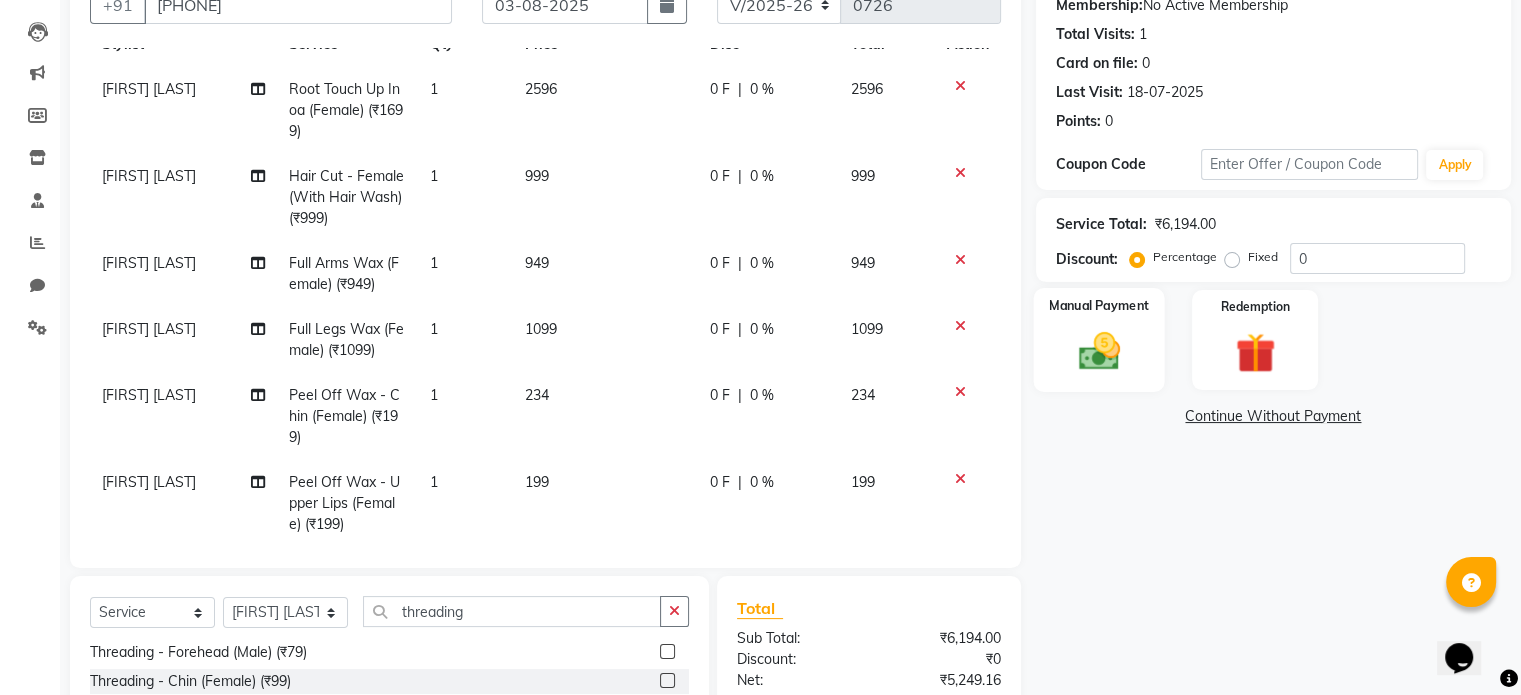 click 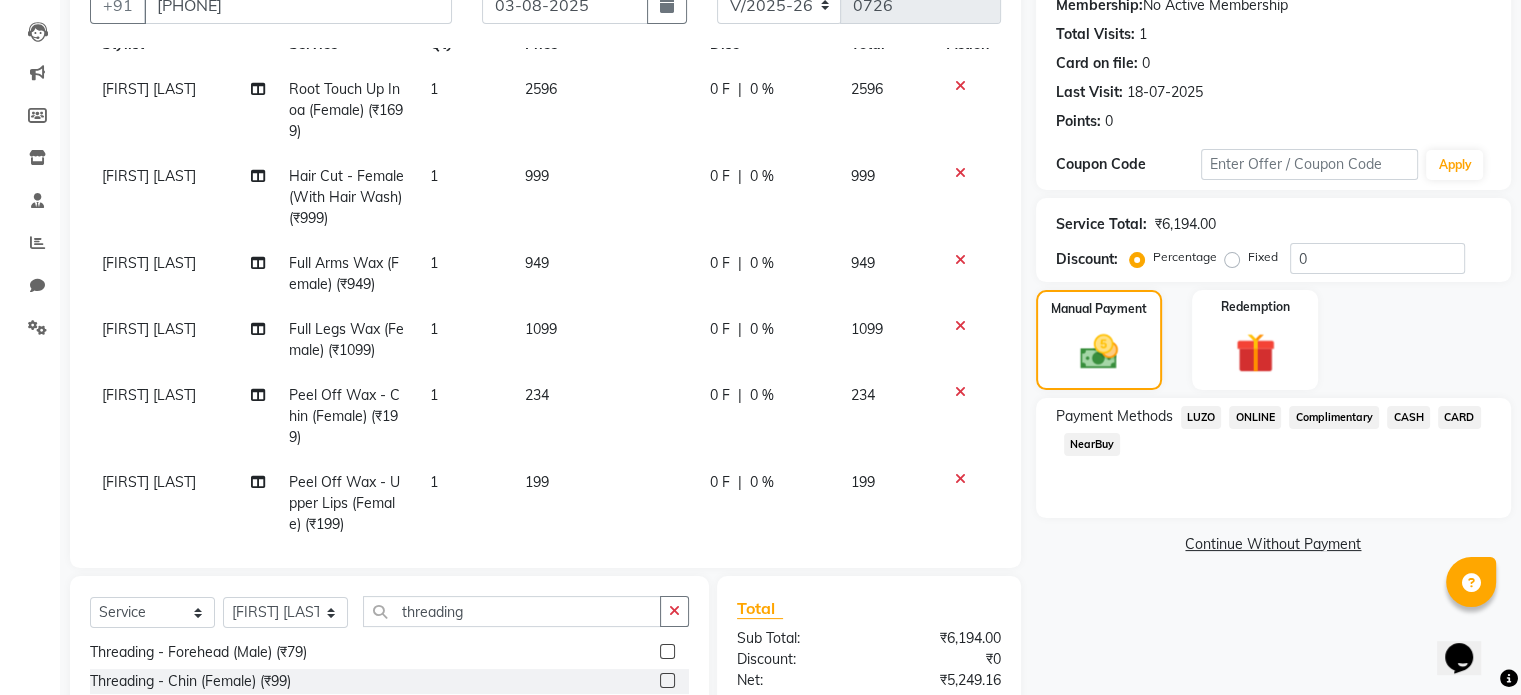 click on "ONLINE" 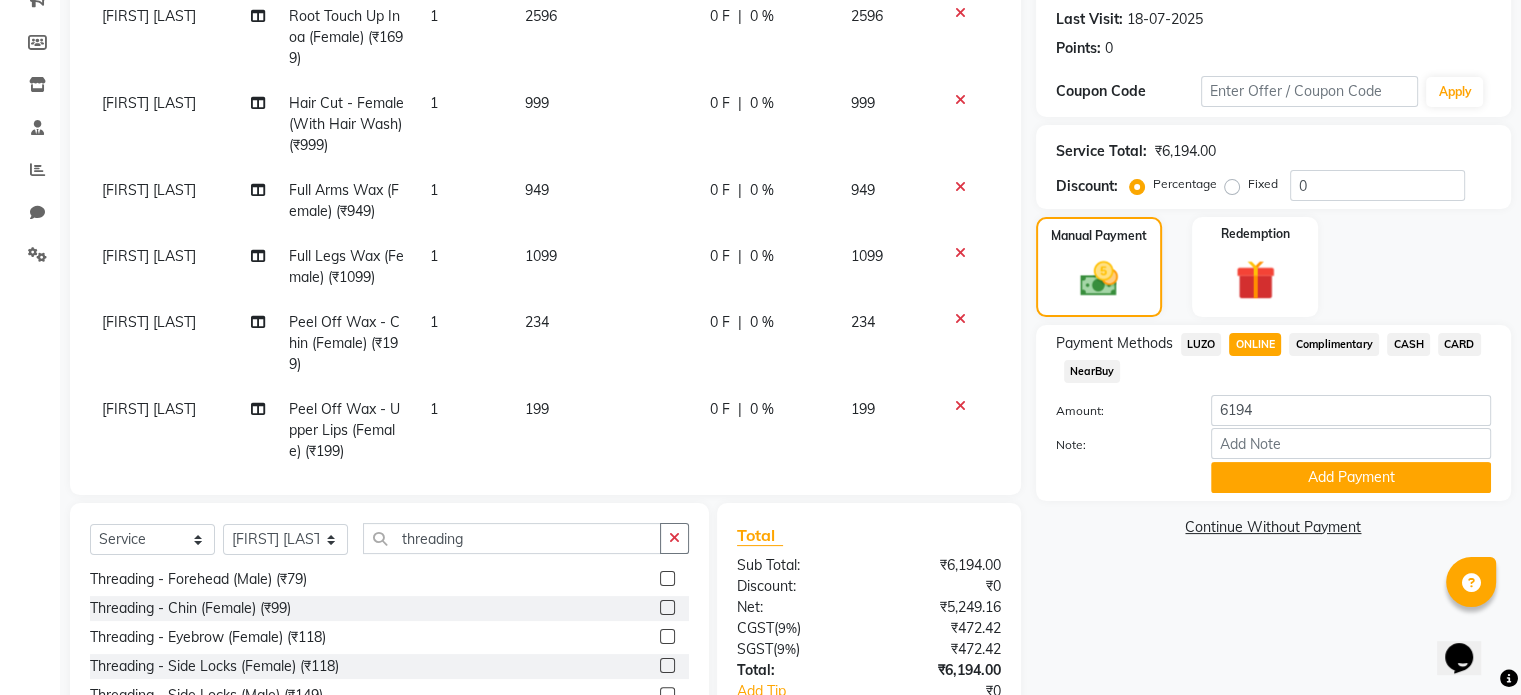 scroll, scrollTop: 400, scrollLeft: 0, axis: vertical 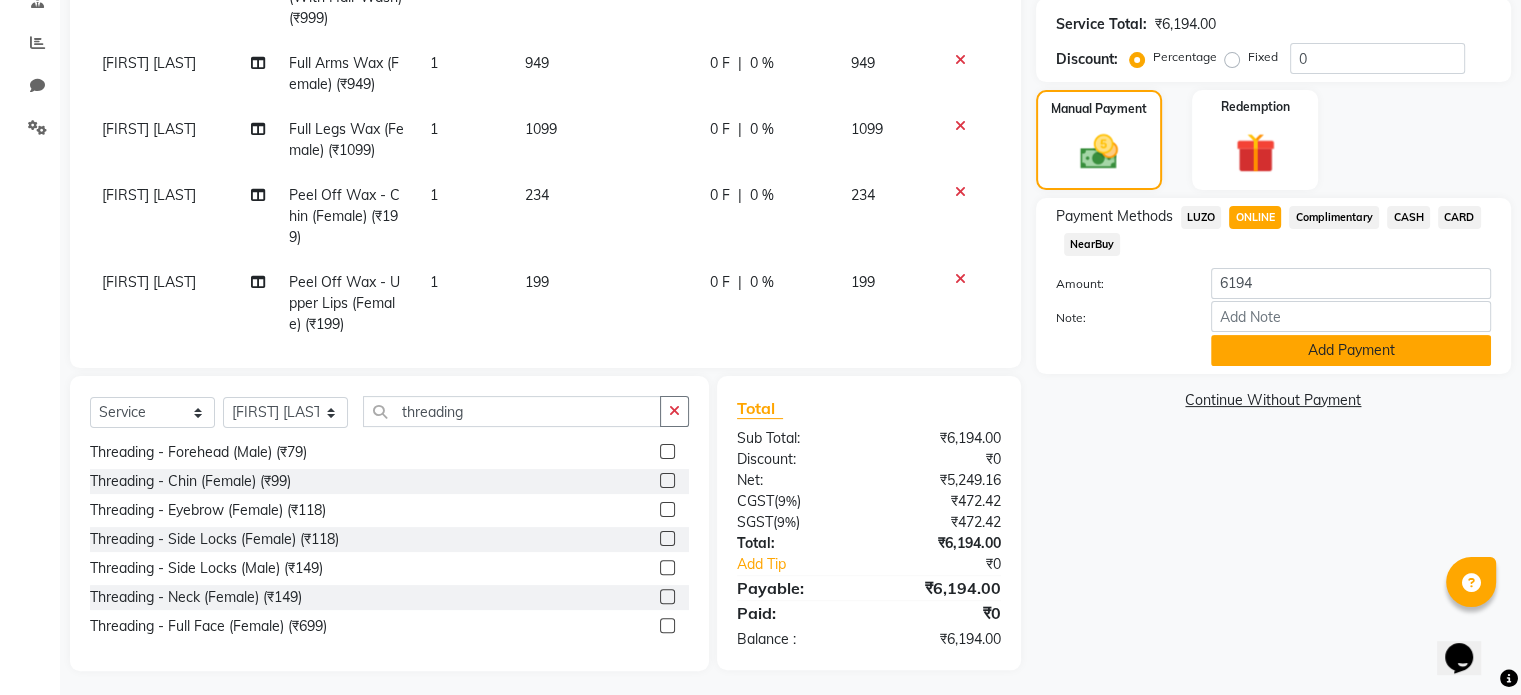 click on "Add Payment" 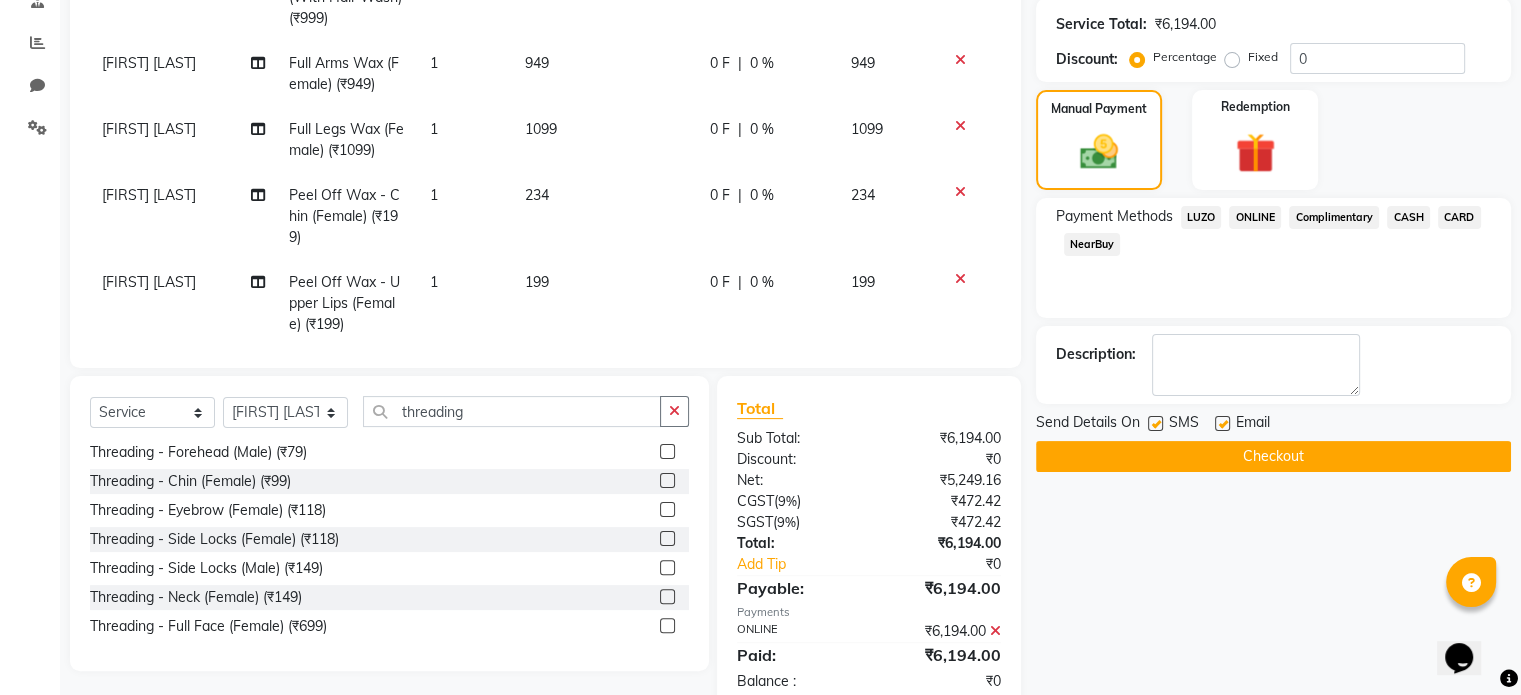 click on "Checkout" 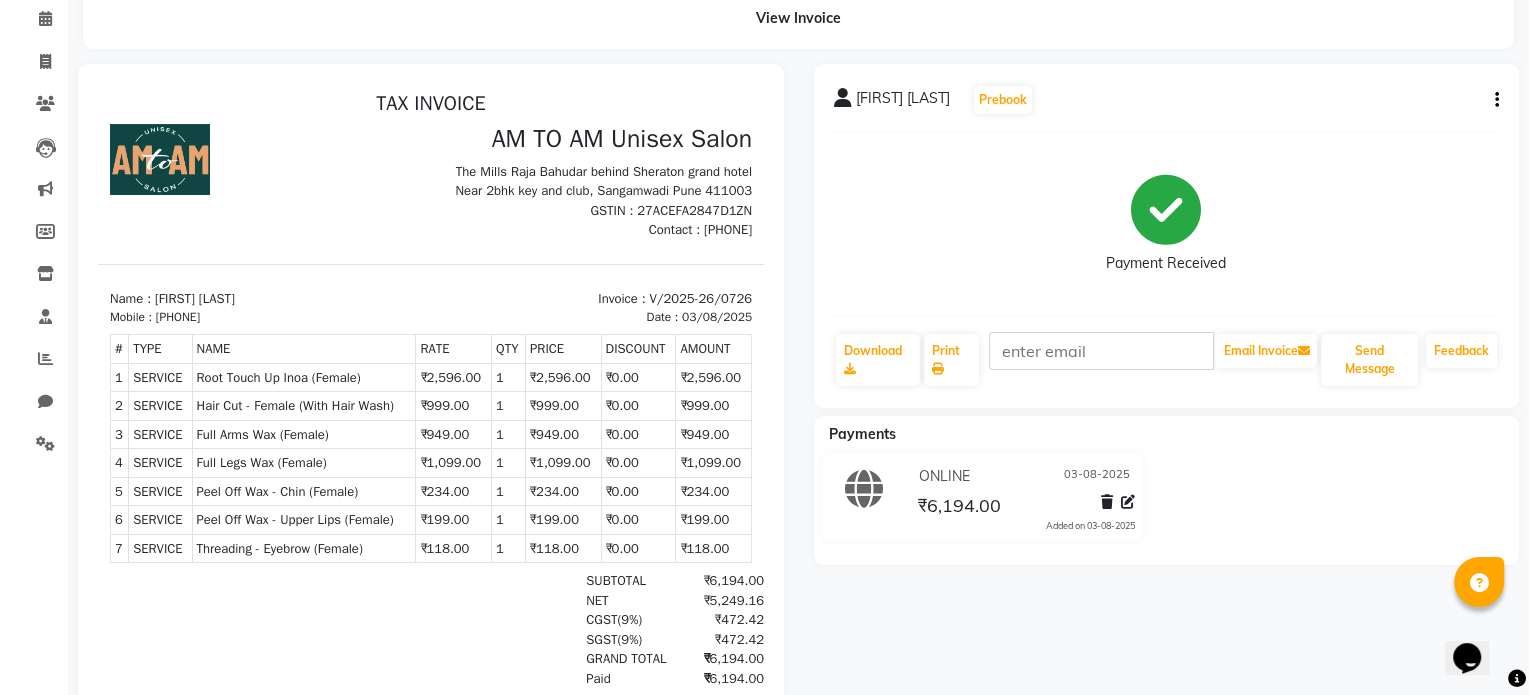 scroll, scrollTop: 0, scrollLeft: 0, axis: both 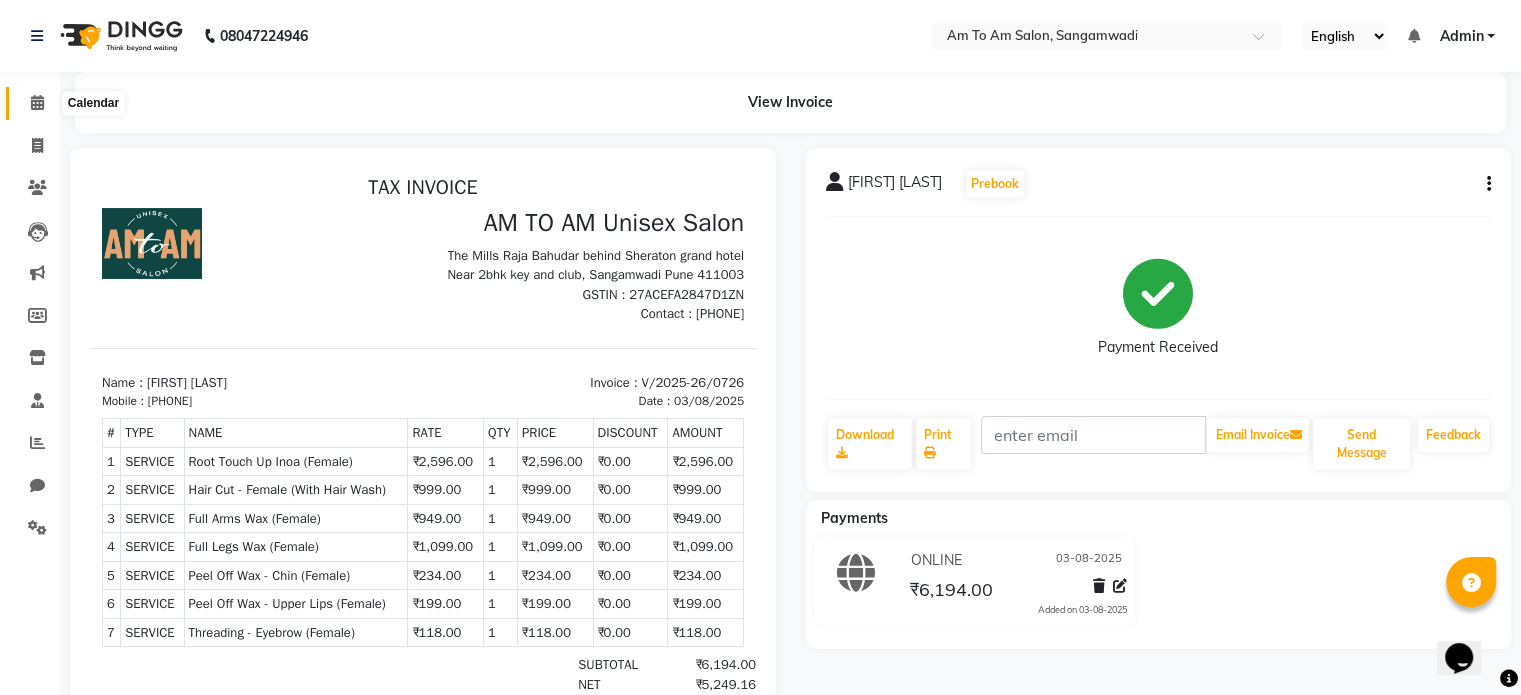 click 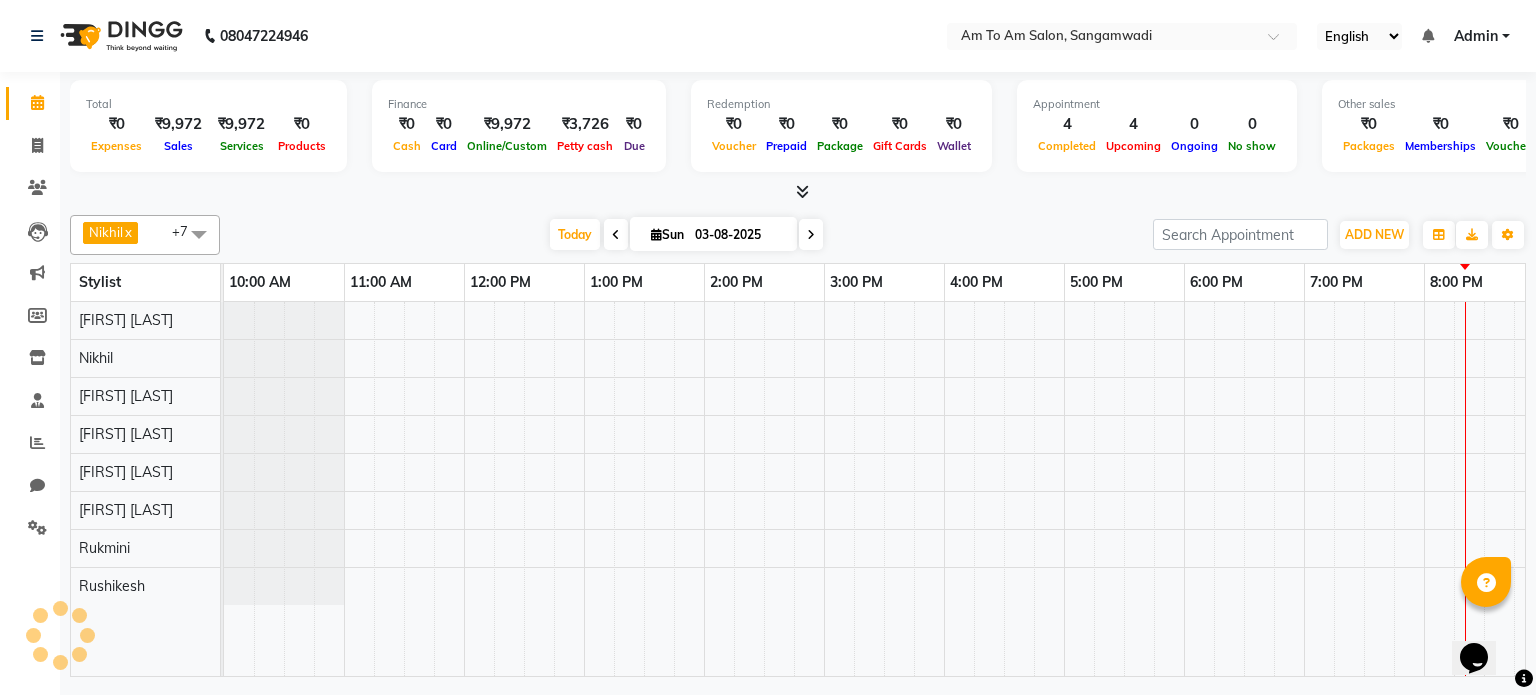 scroll, scrollTop: 0, scrollLeft: 0, axis: both 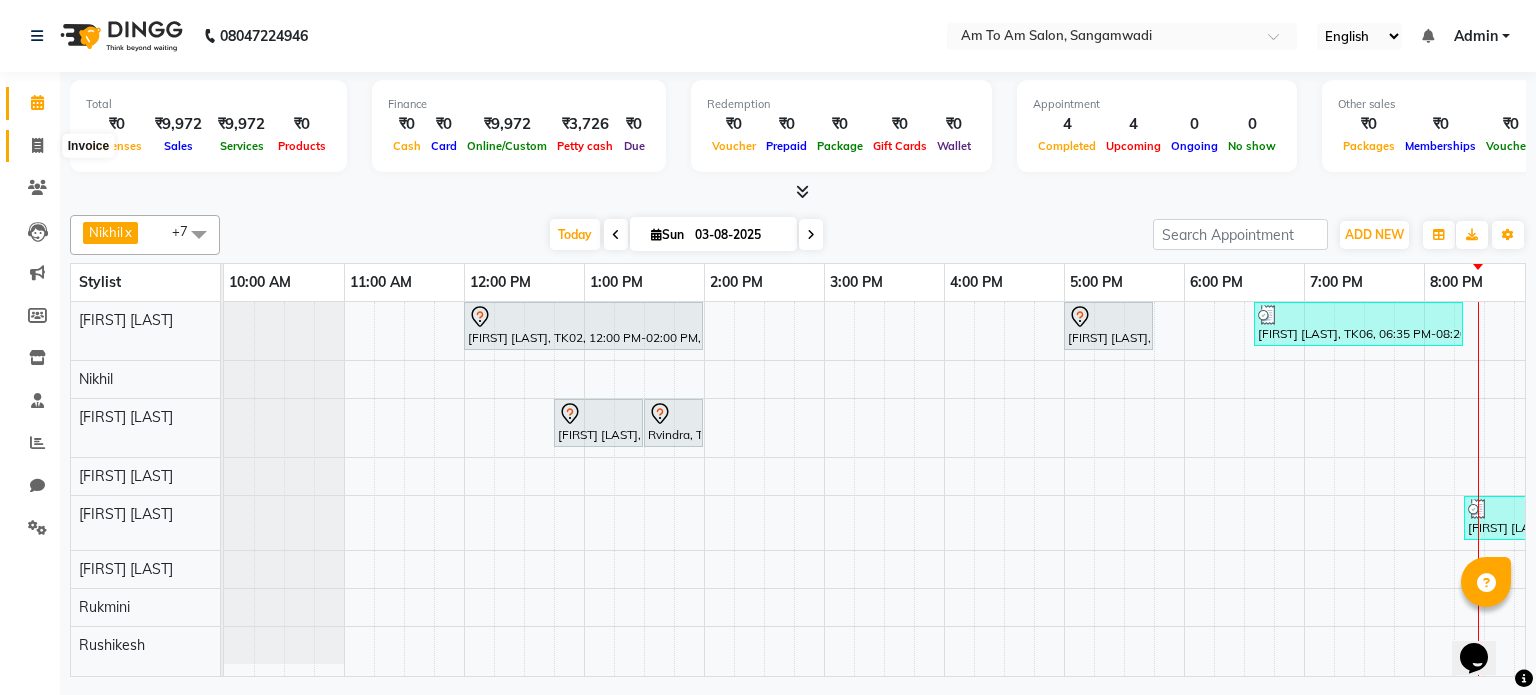 click 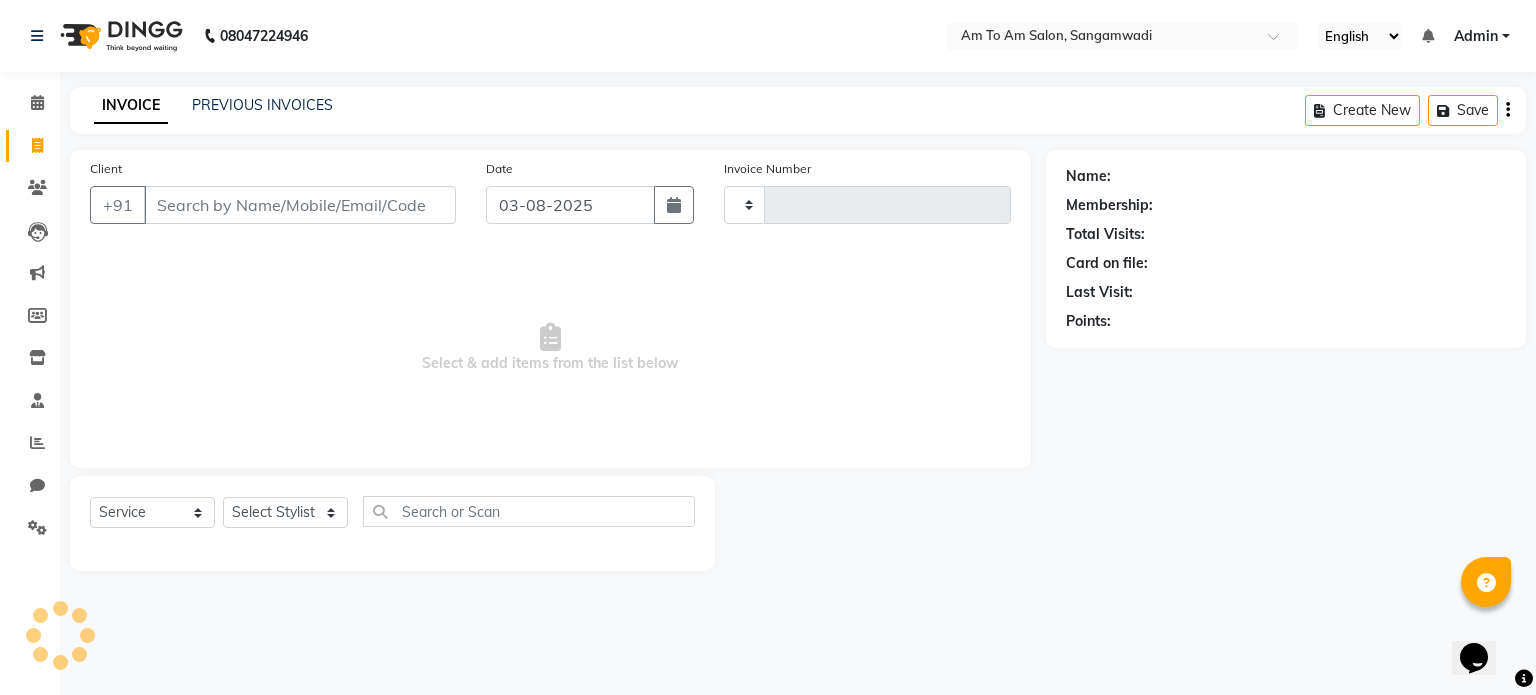 type on "0727" 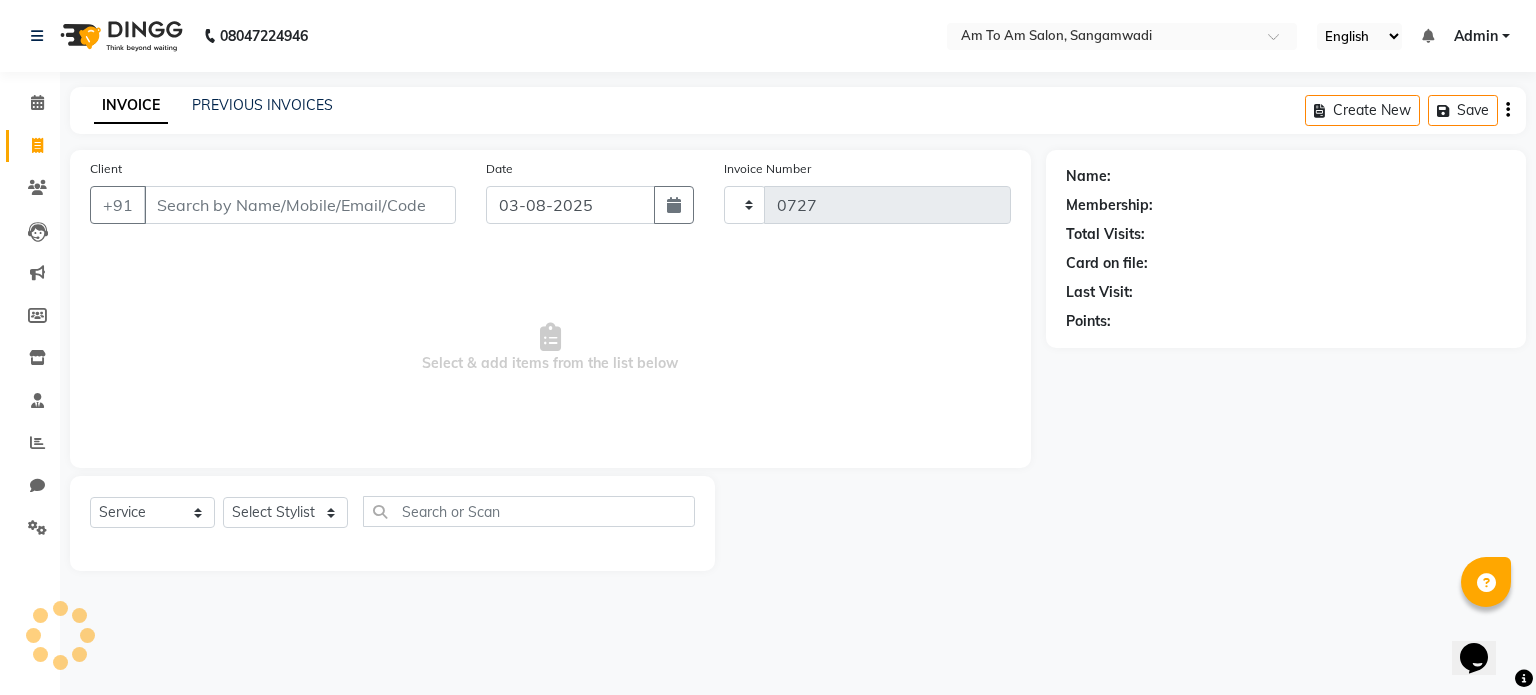 select on "6661" 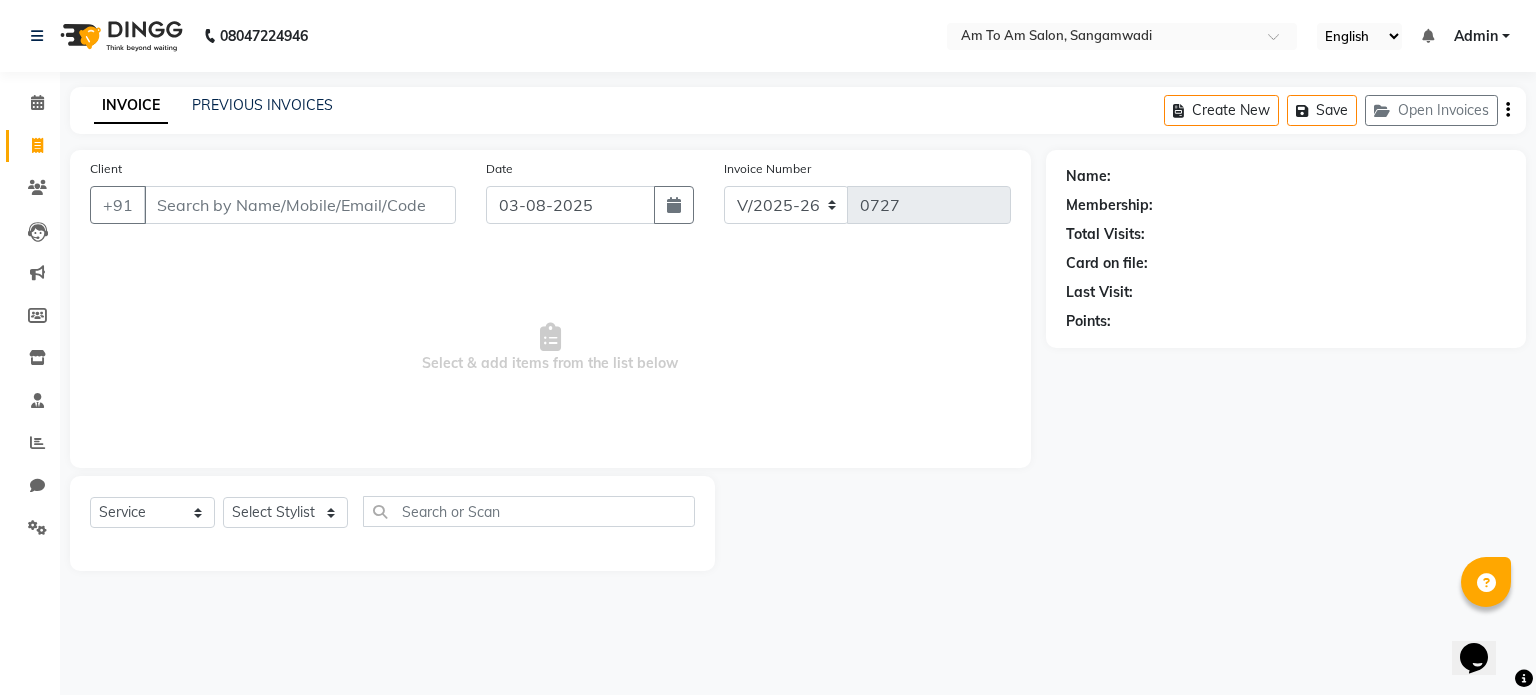 select on "51659" 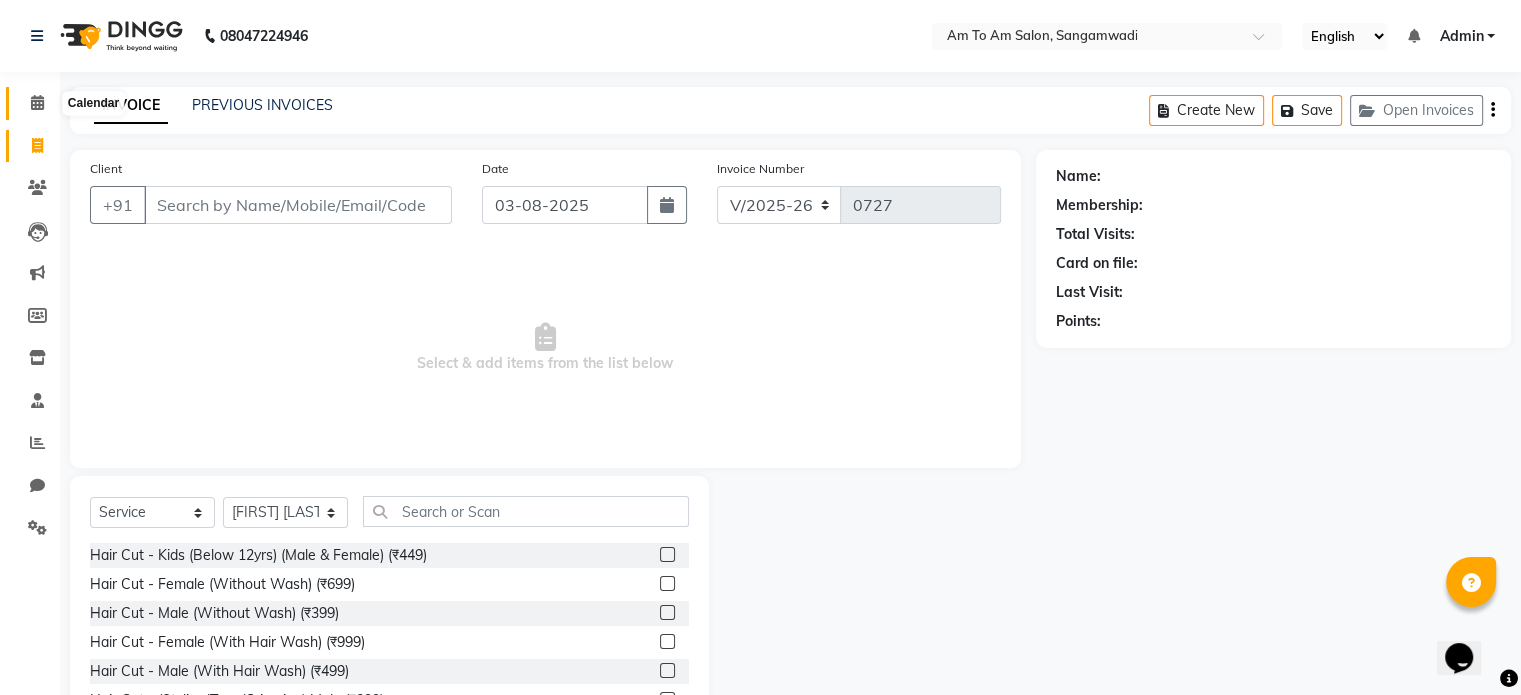 click 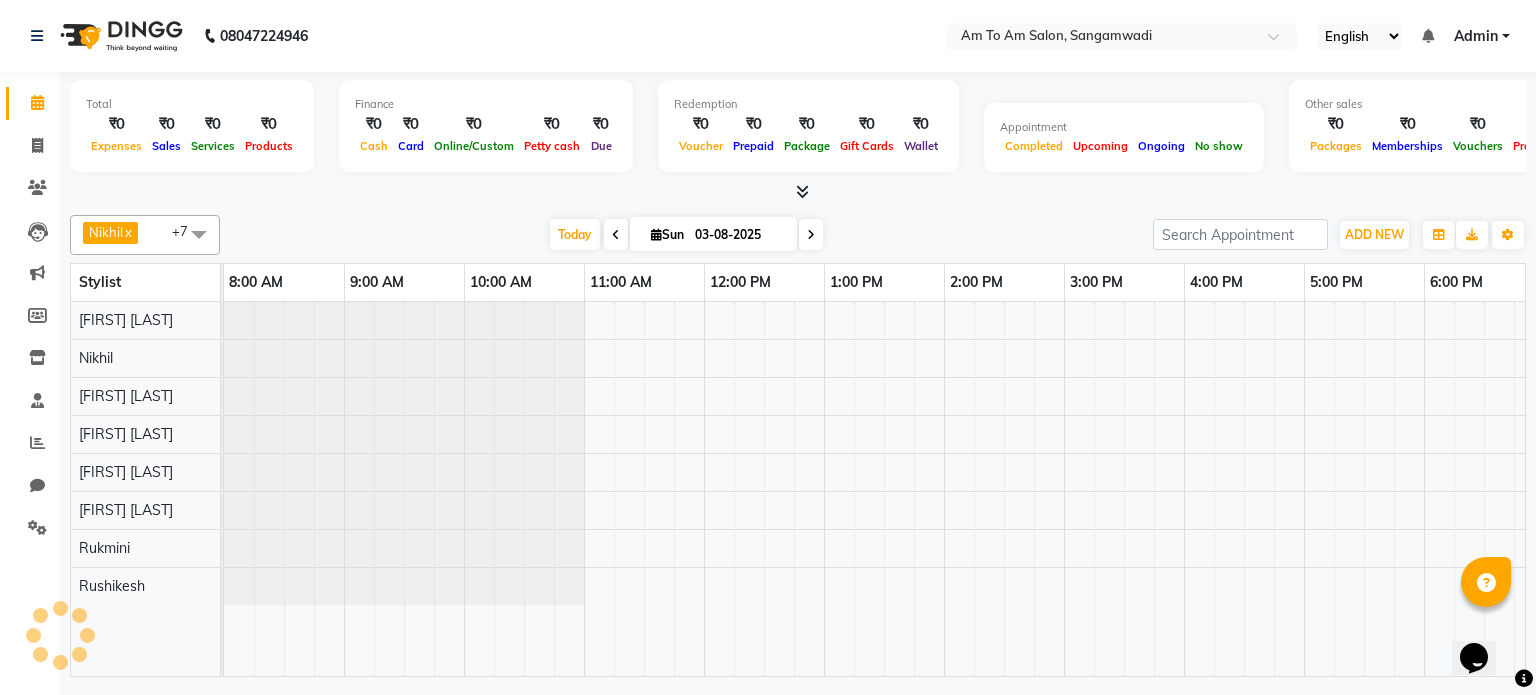 scroll, scrollTop: 0, scrollLeft: 141, axis: horizontal 